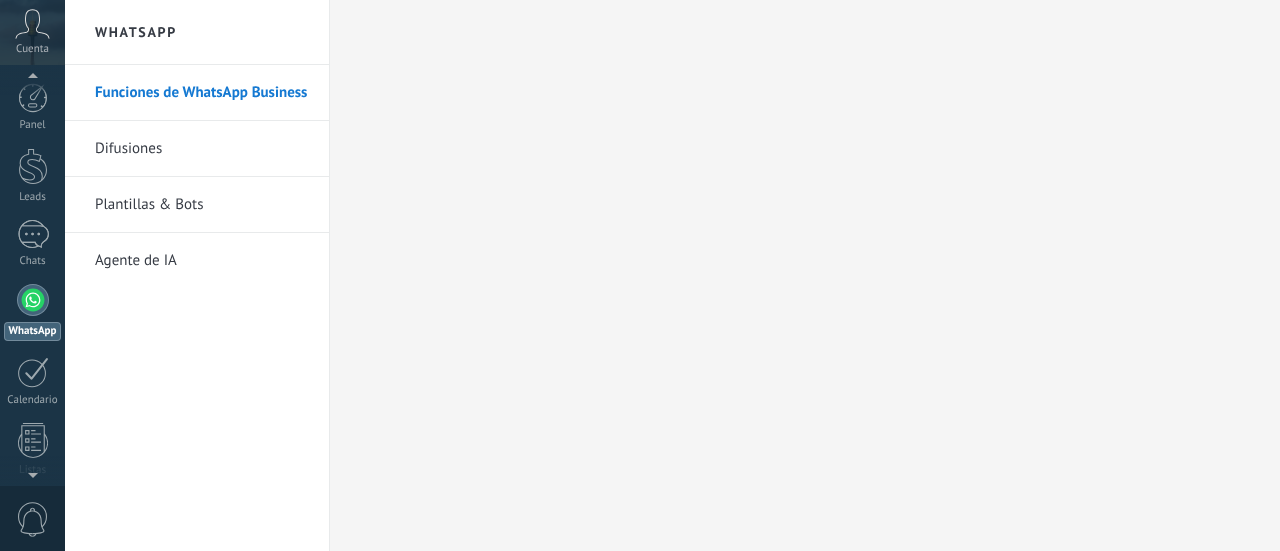 scroll, scrollTop: 0, scrollLeft: 0, axis: both 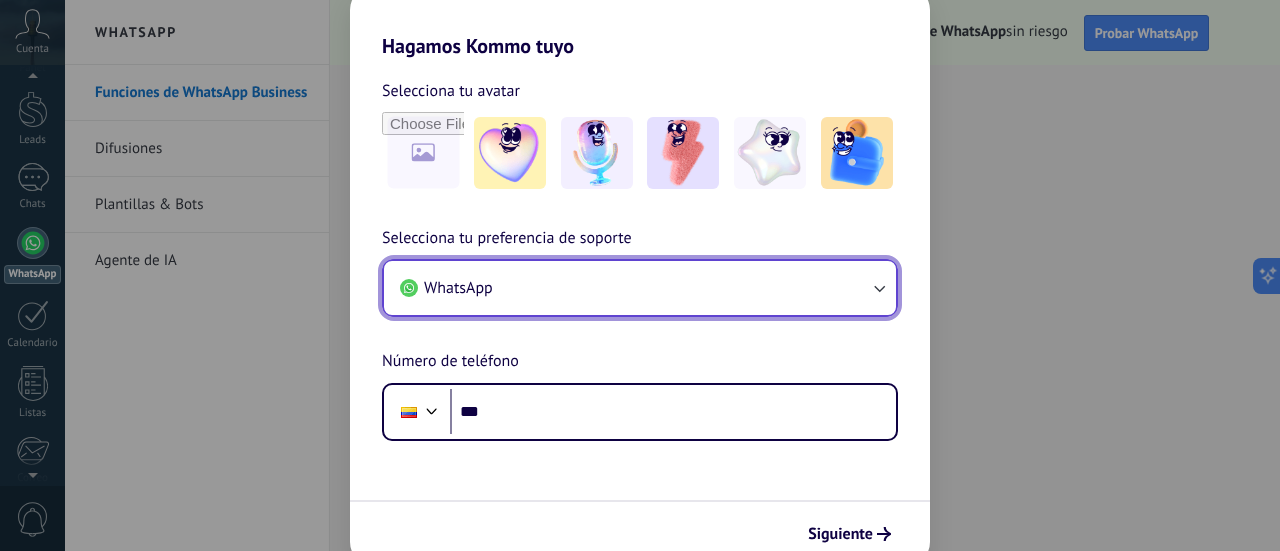 click on "WhatsApp" at bounding box center [640, 288] 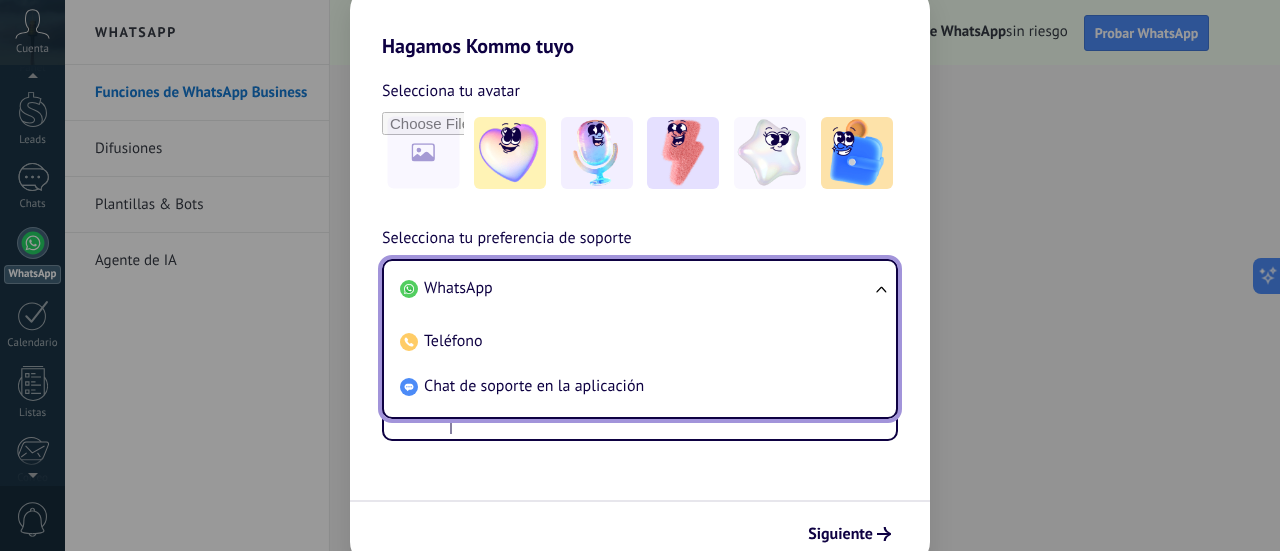 click on "WhatsApp" at bounding box center [636, 288] 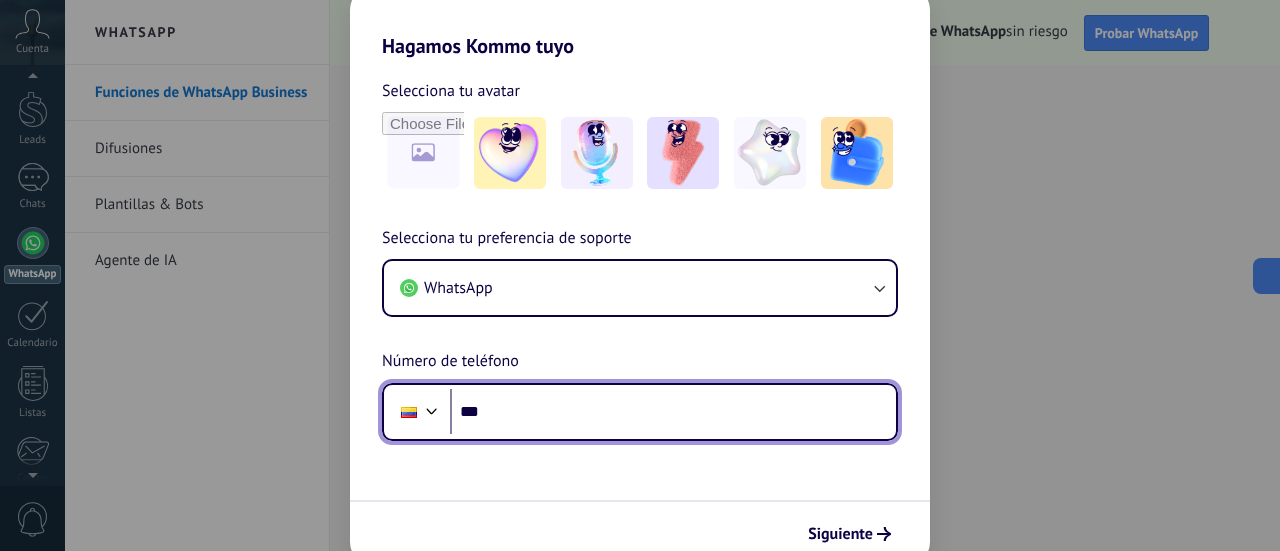 click on "***" at bounding box center (673, 412) 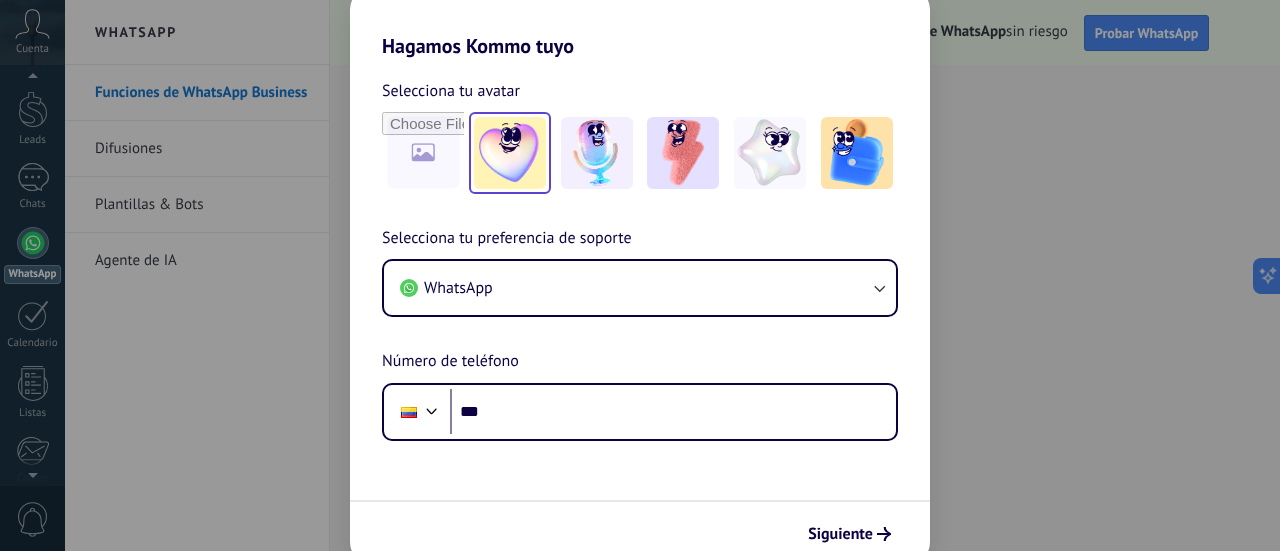 click at bounding box center [510, 153] 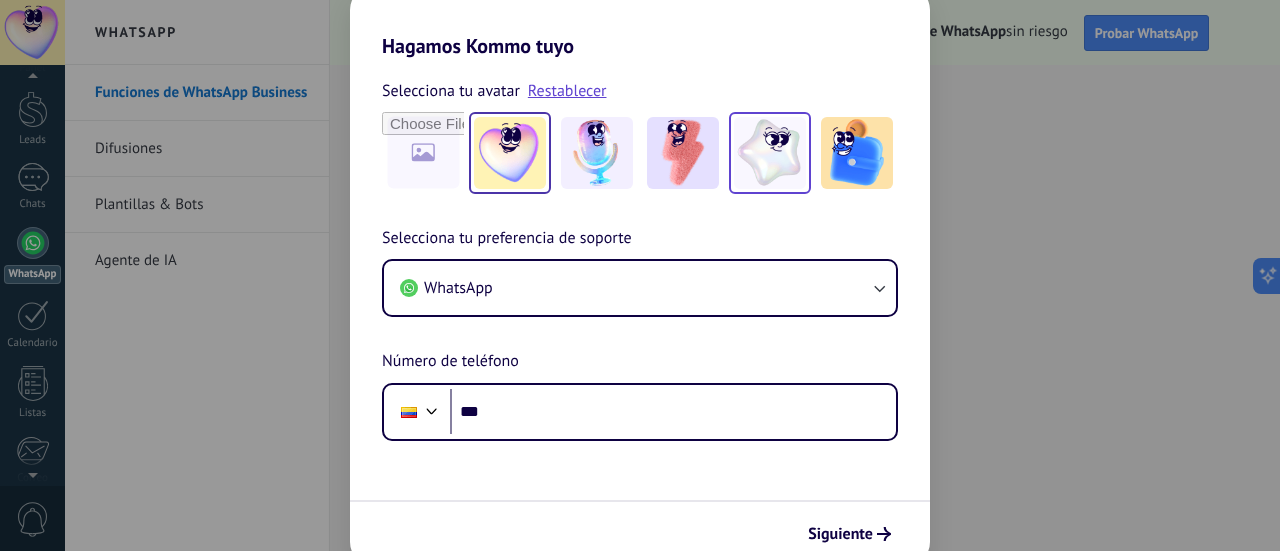 click at bounding box center (770, 153) 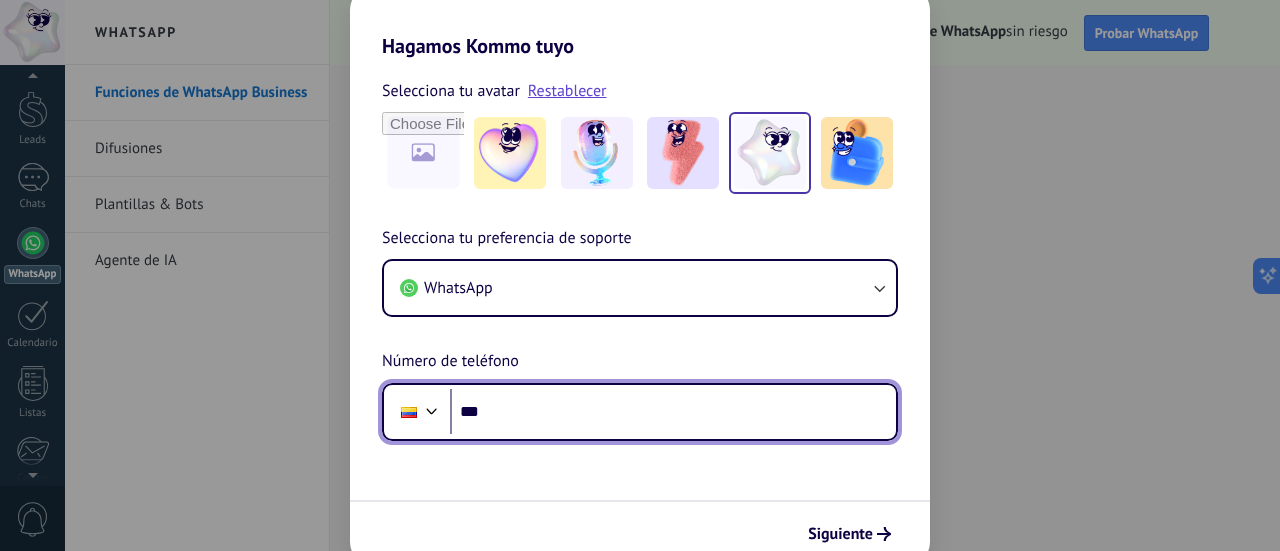 click on "***" at bounding box center (673, 412) 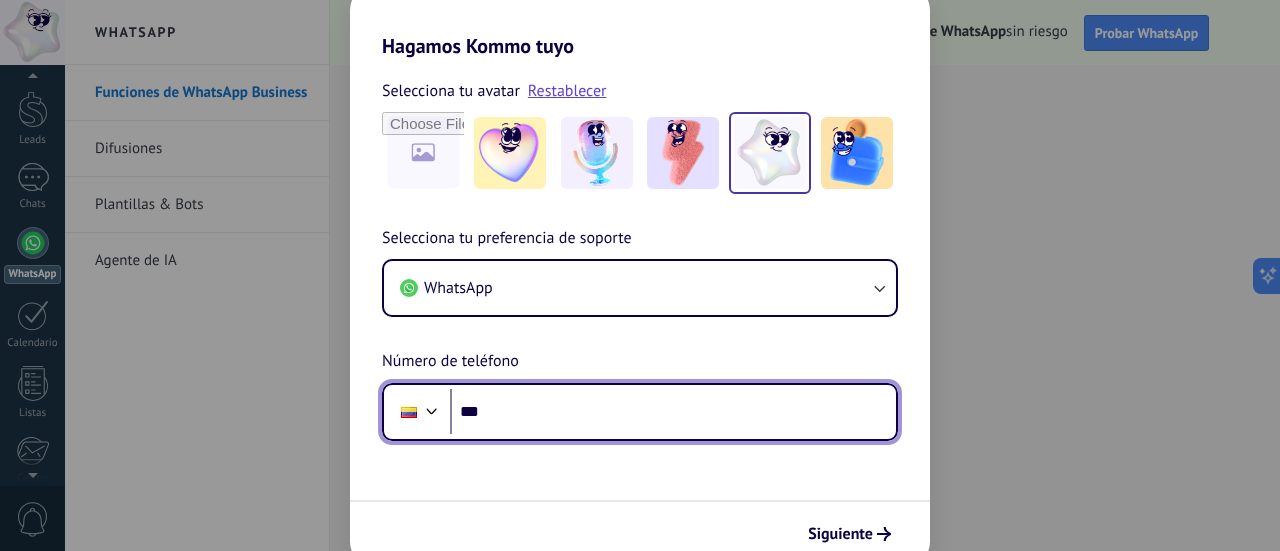 click on "***" at bounding box center (673, 412) 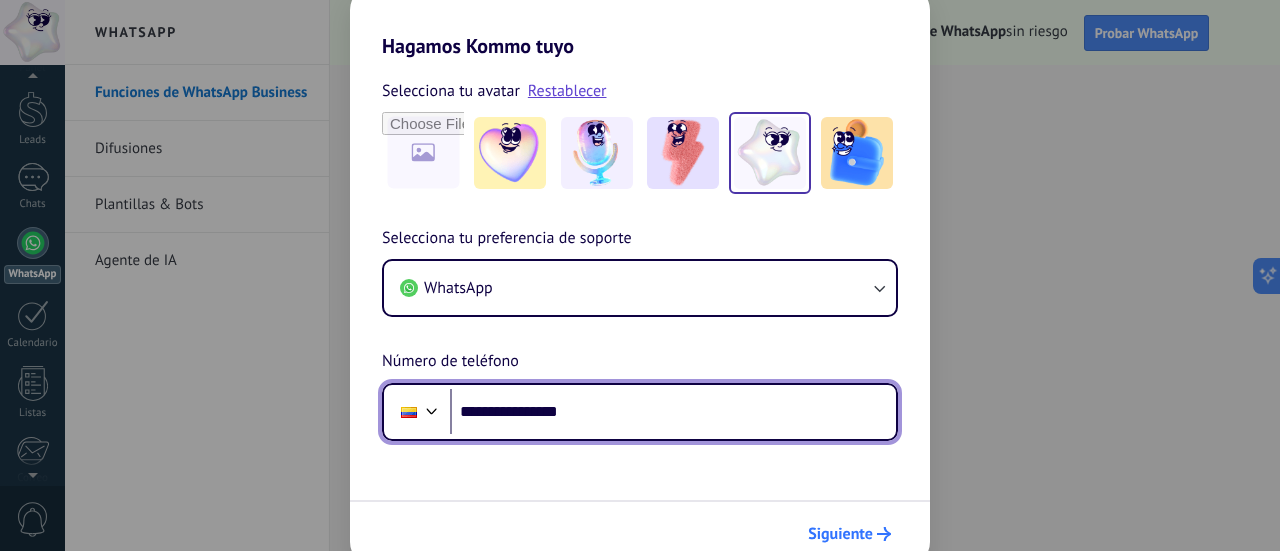 type on "**********" 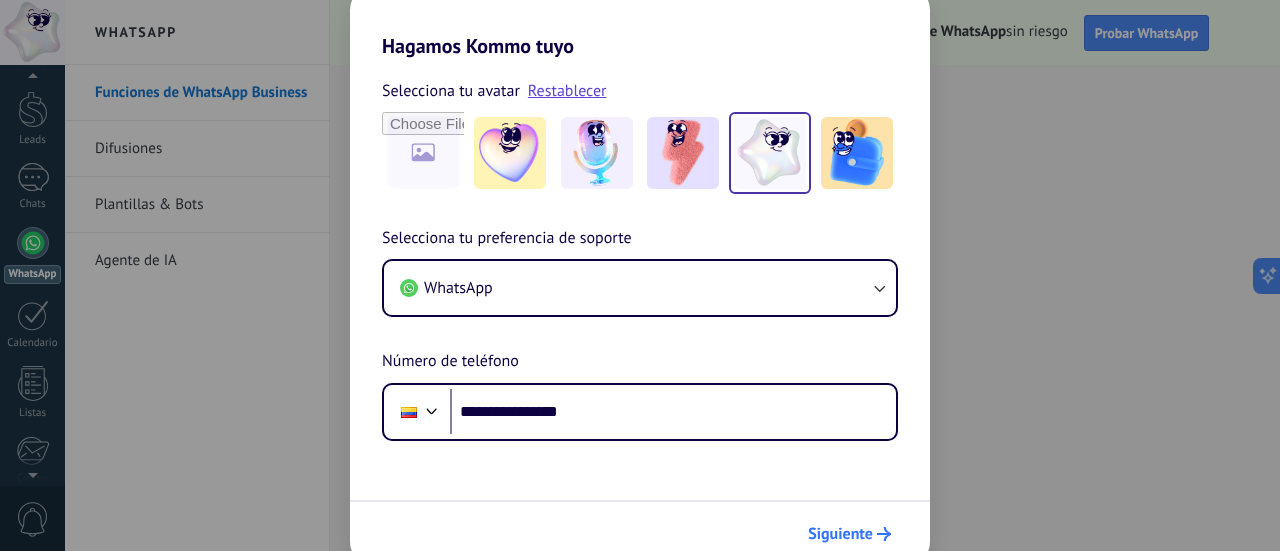 click on "Siguiente" at bounding box center [840, 534] 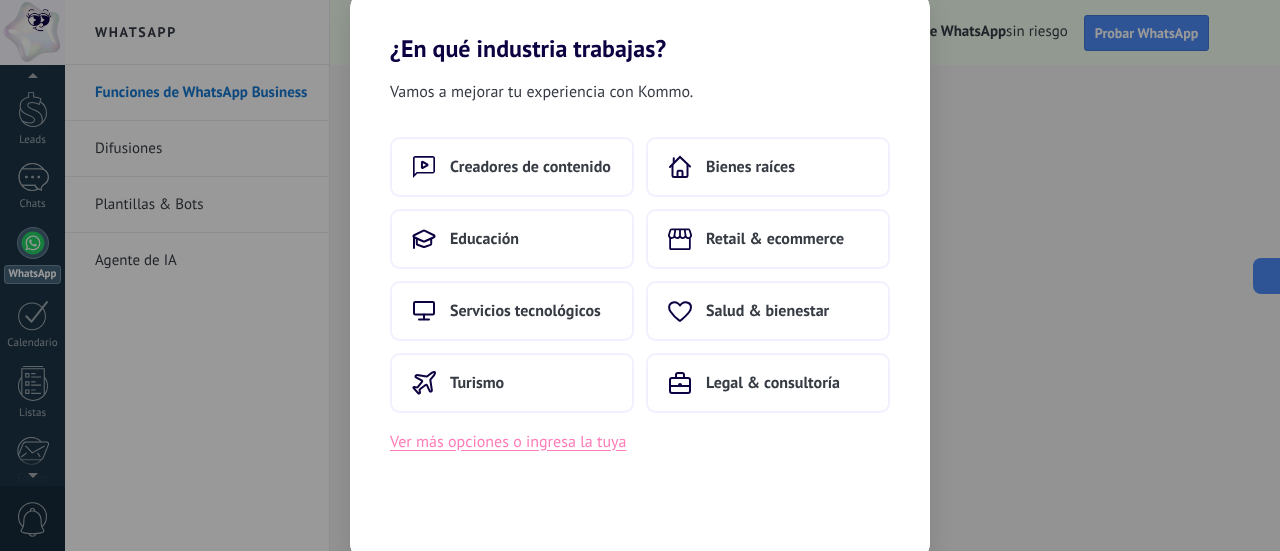 click on "Ver más opciones o ingresa la tuya" at bounding box center (508, 442) 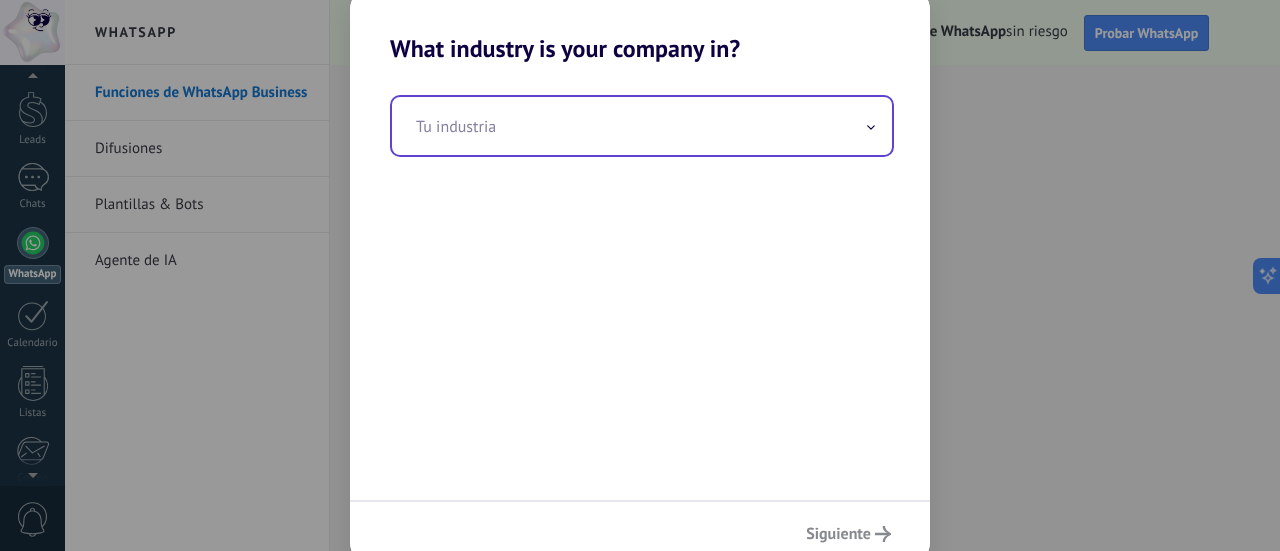 click at bounding box center [642, 126] 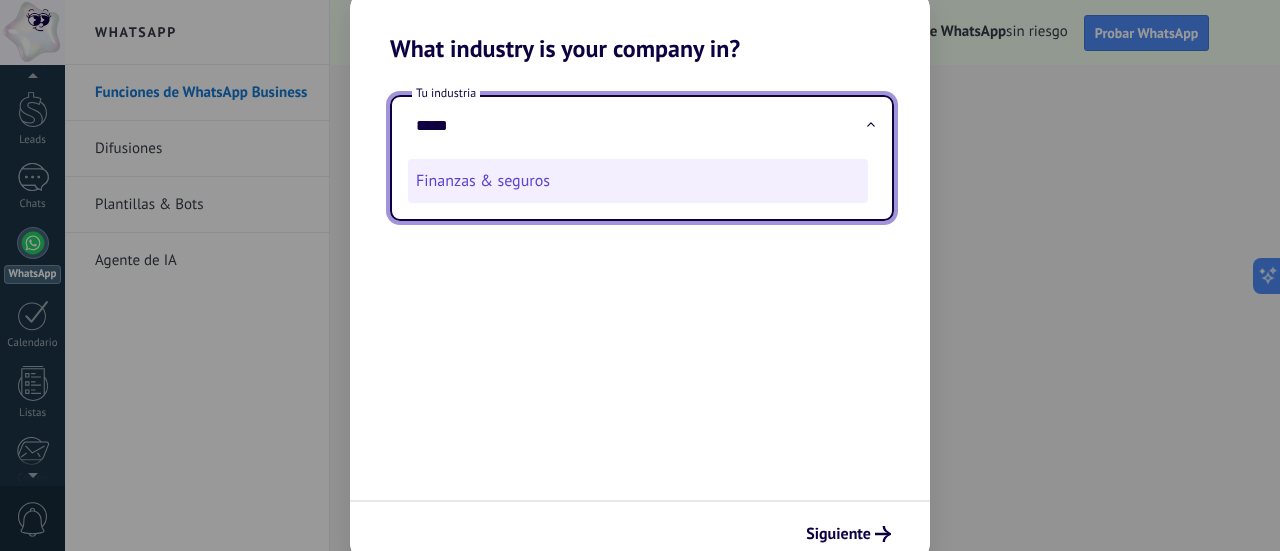 click on "Finanzas & seguros" at bounding box center (638, 181) 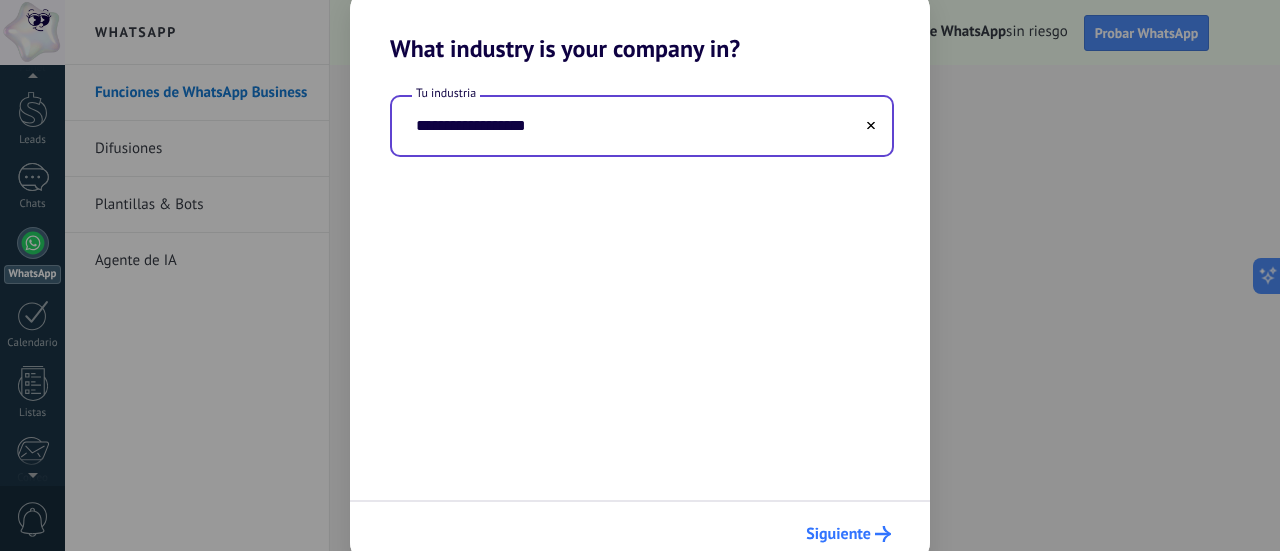 click 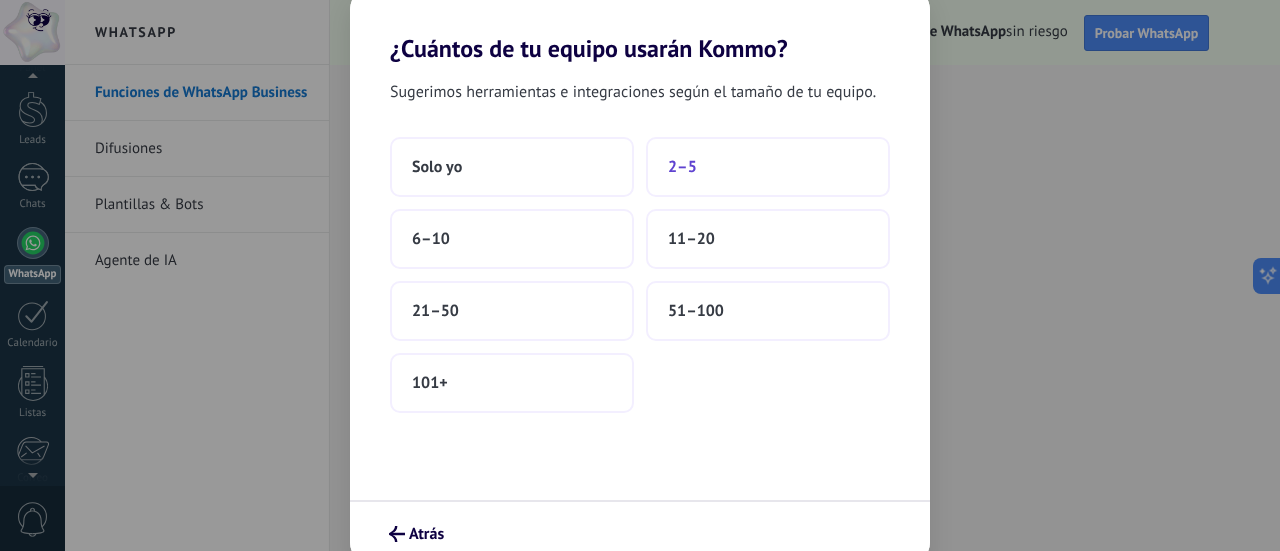 click on "2–5" at bounding box center (682, 167) 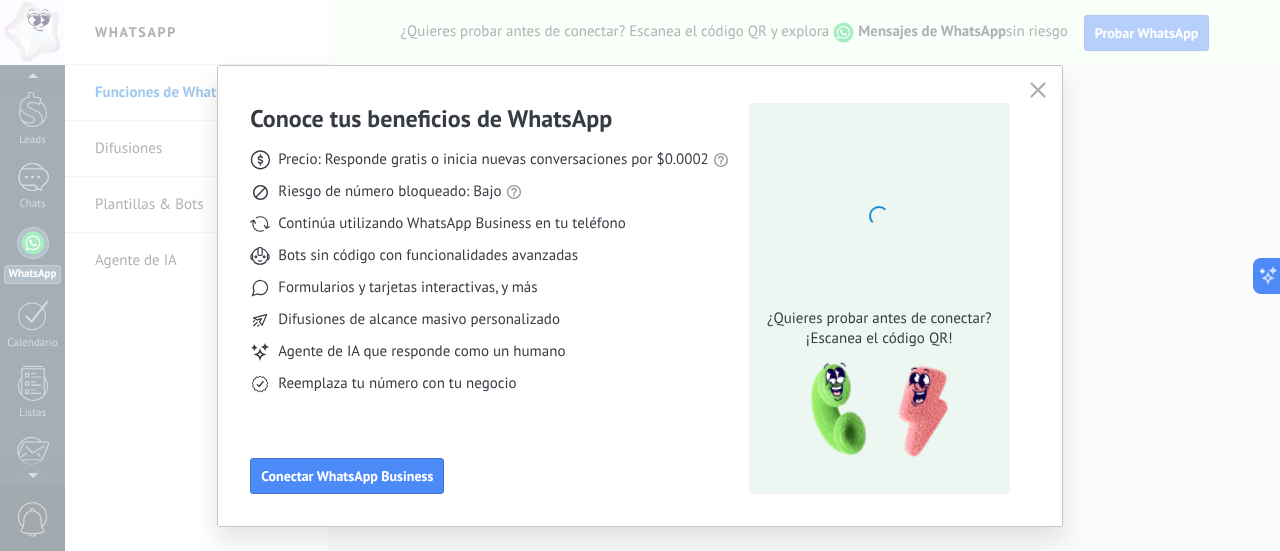 scroll, scrollTop: 40, scrollLeft: 0, axis: vertical 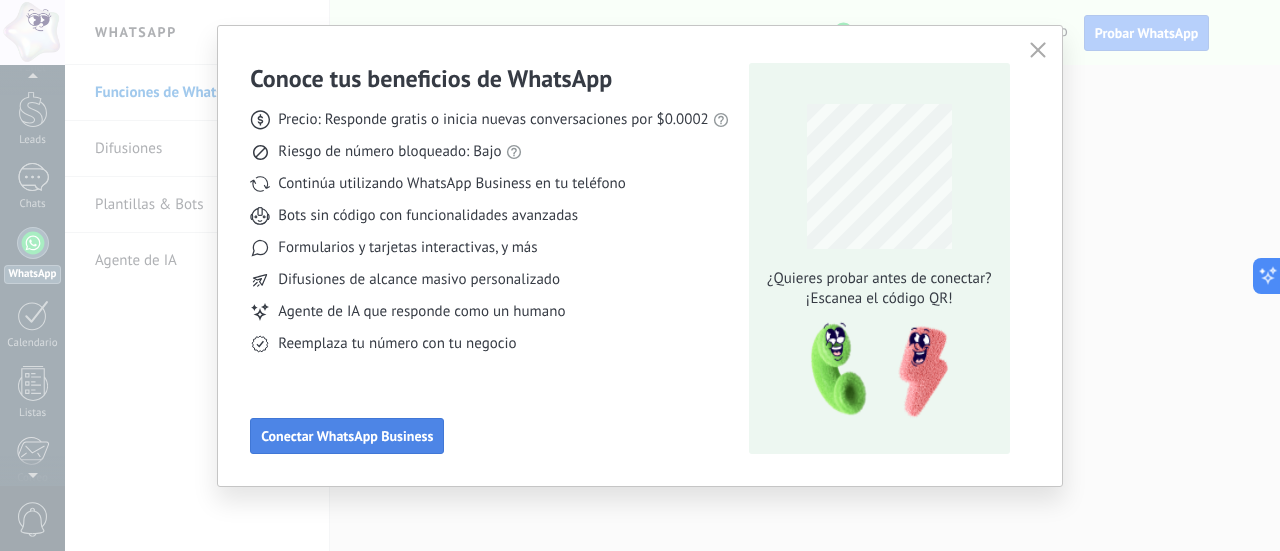 click on "Conectar WhatsApp Business" at bounding box center (347, 436) 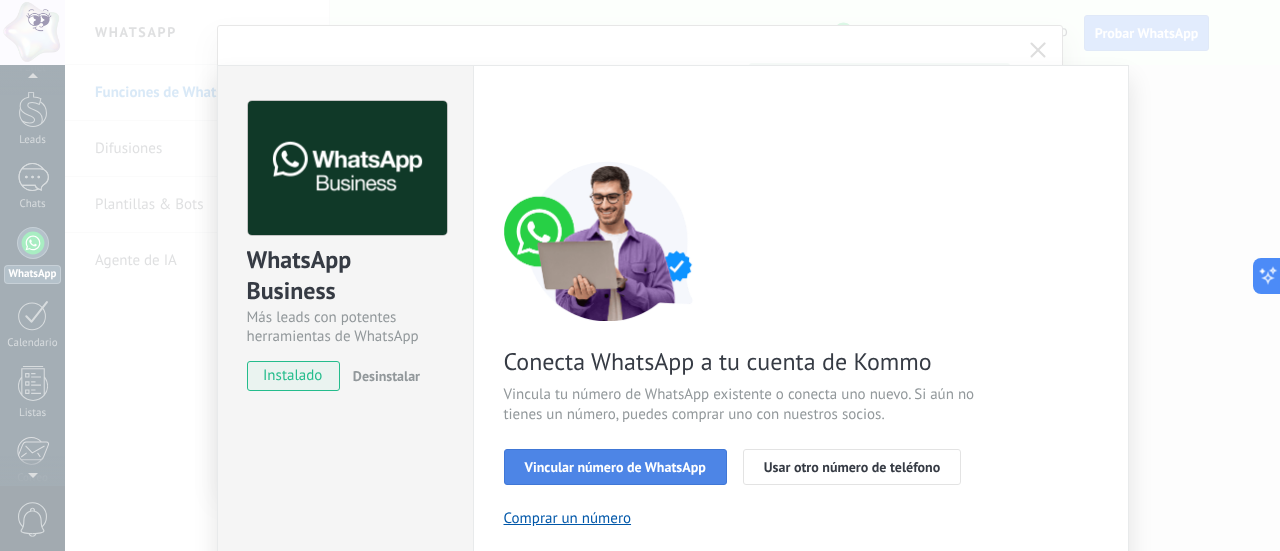 click on "Vincular número de WhatsApp" at bounding box center [615, 467] 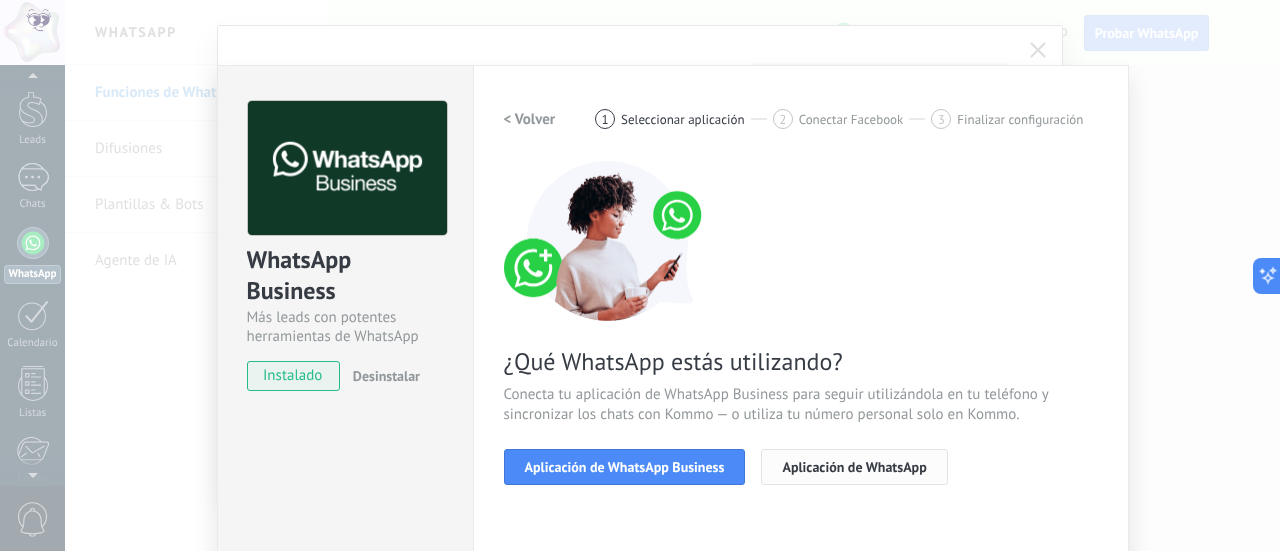 click on "Aplicación de WhatsApp" at bounding box center [854, 467] 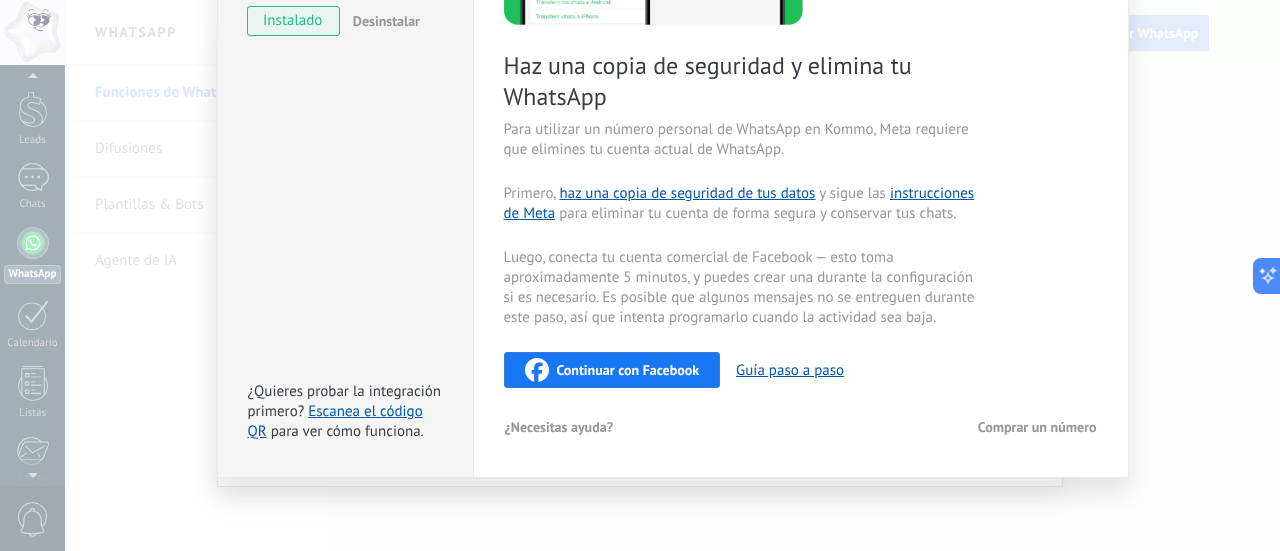 scroll, scrollTop: 0, scrollLeft: 0, axis: both 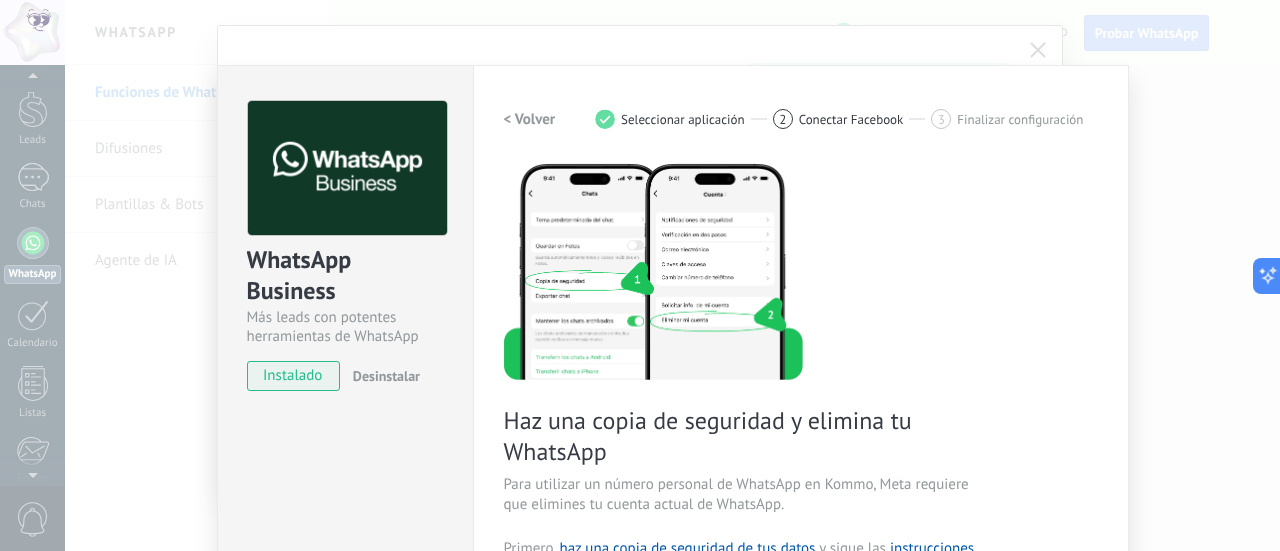 click on "WhatsApp Business Más leads con potentes herramientas de WhatsApp instalado Desinstalar ¿Quieres probar la integración primero?   Escanea el código QR   para ver cómo funciona. Configuraciones Autorizaciones This tab logs the users who have granted integration access to this account. If you want to to remove a user's ability to send requests to the account on behalf of this integration, you can revoke access. If access is revoked from all users, the integration will stop working. This app is installed, but no one has given it access yet. WhatsApp Cloud API más _:  Guardar < Volver 1 Seleccionar aplicación 2 Conectar Facebook  3 Finalizar configuración Haz una copia de seguridad y elimina tu WhatsApp Para utilizar un número personal de WhatsApp en Kommo, Meta requiere que elimines tu cuenta actual de WhatsApp. Primero,    haz una copia de seguridad de tus datos   y sigue las   instrucciones de Meta   para eliminar tu cuenta de forma segura y conservar tus chats. Continuar con Facebook" at bounding box center [672, 275] 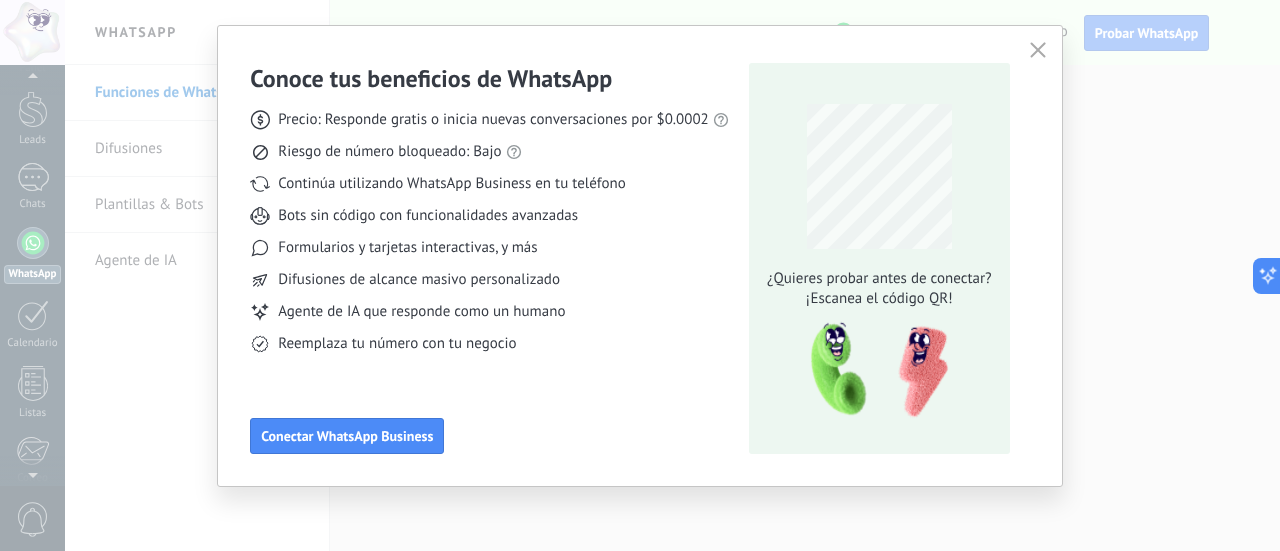 click 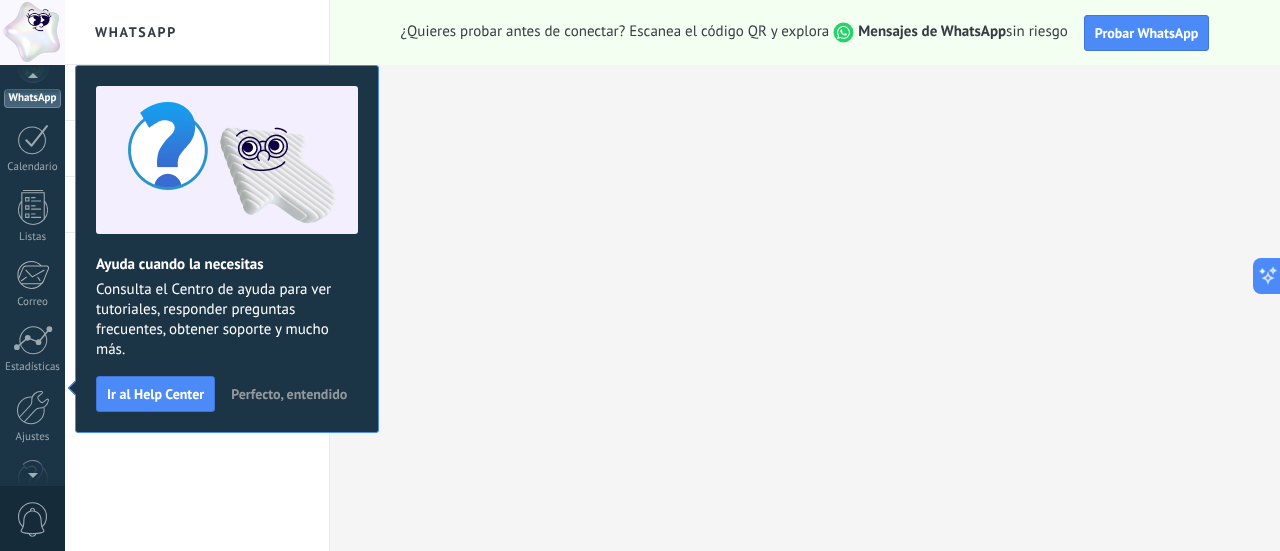 scroll, scrollTop: 201, scrollLeft: 0, axis: vertical 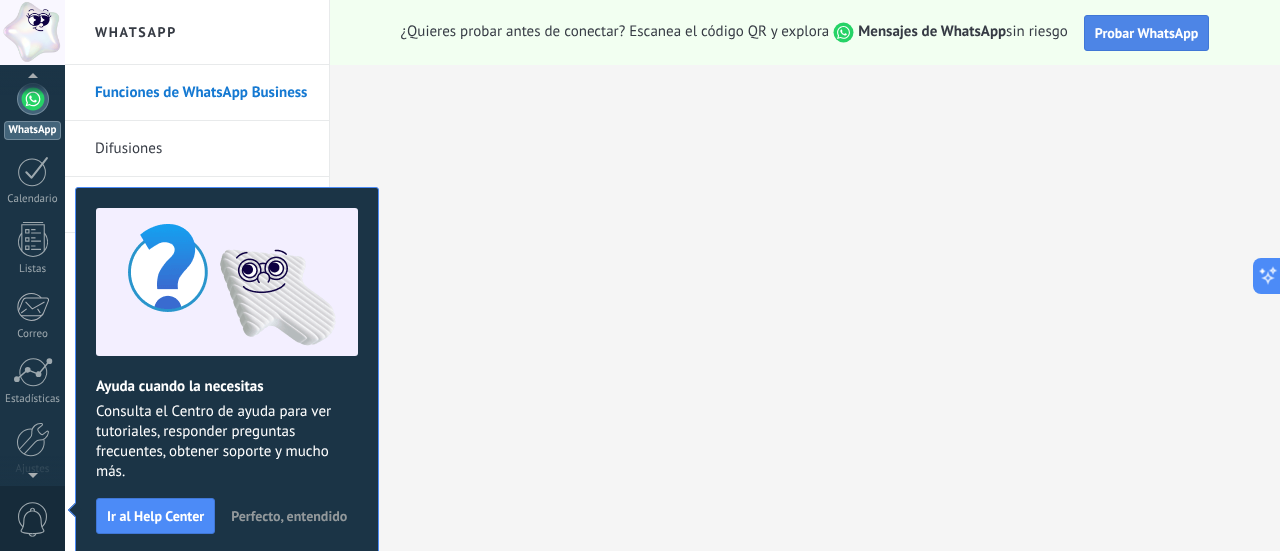 click on "Probar WhatsApp" at bounding box center [1147, 33] 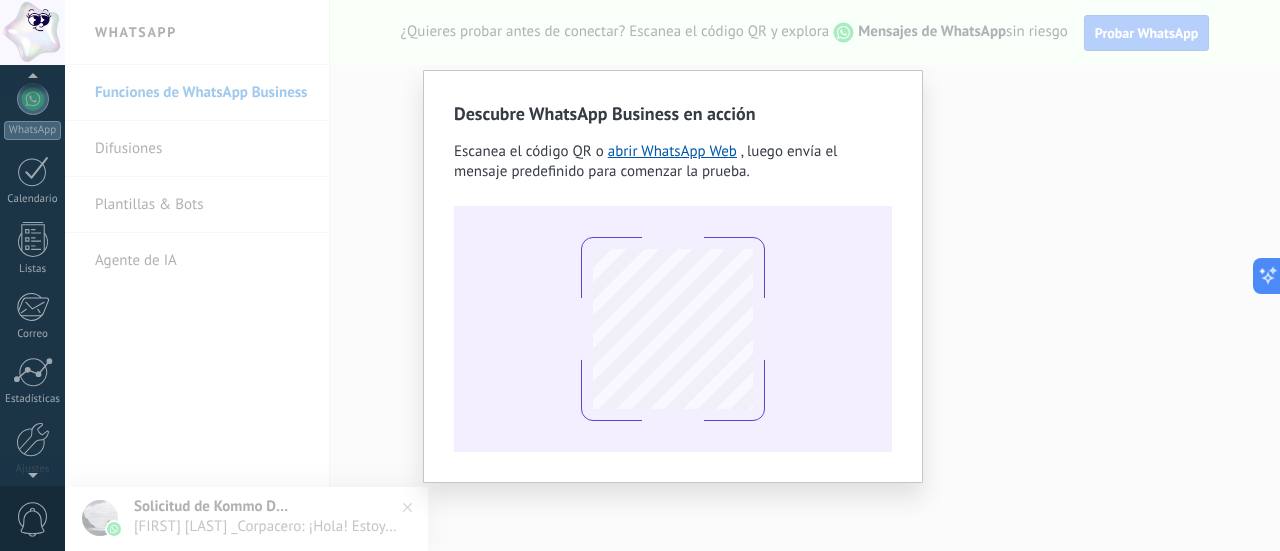 scroll, scrollTop: 0, scrollLeft: 0, axis: both 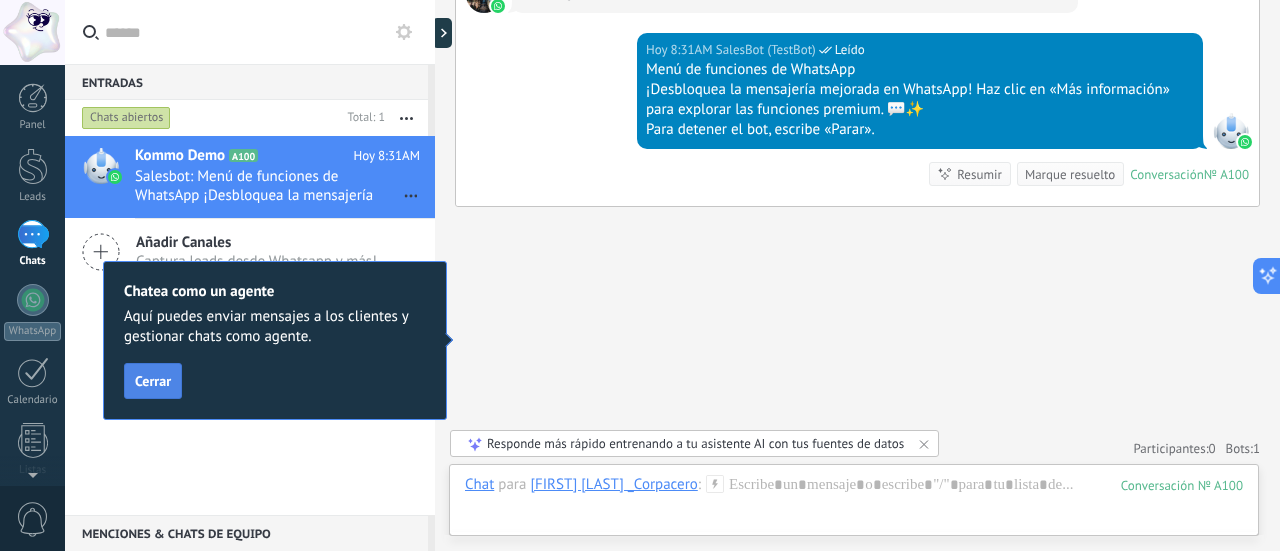 click on "Cerrar" at bounding box center (153, 381) 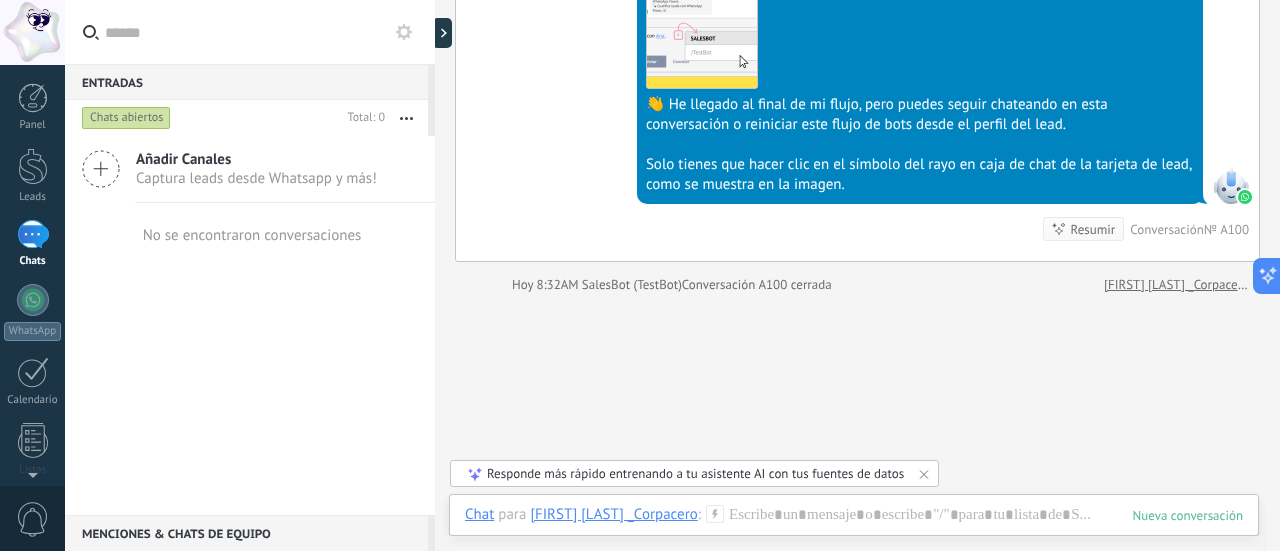 scroll, scrollTop: 1724, scrollLeft: 0, axis: vertical 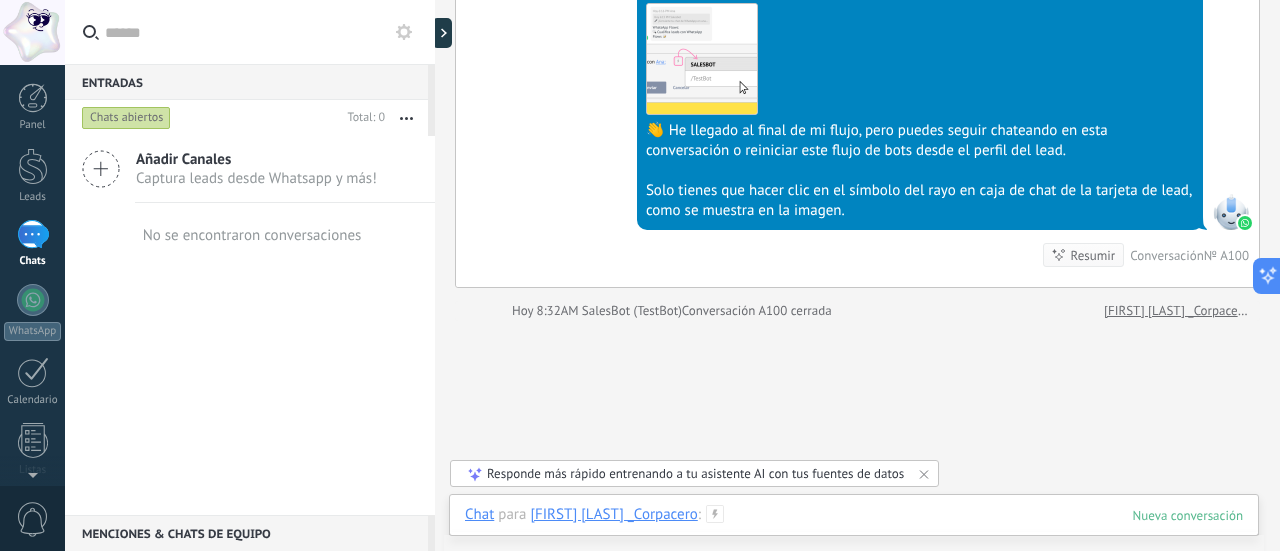 click at bounding box center (854, 535) 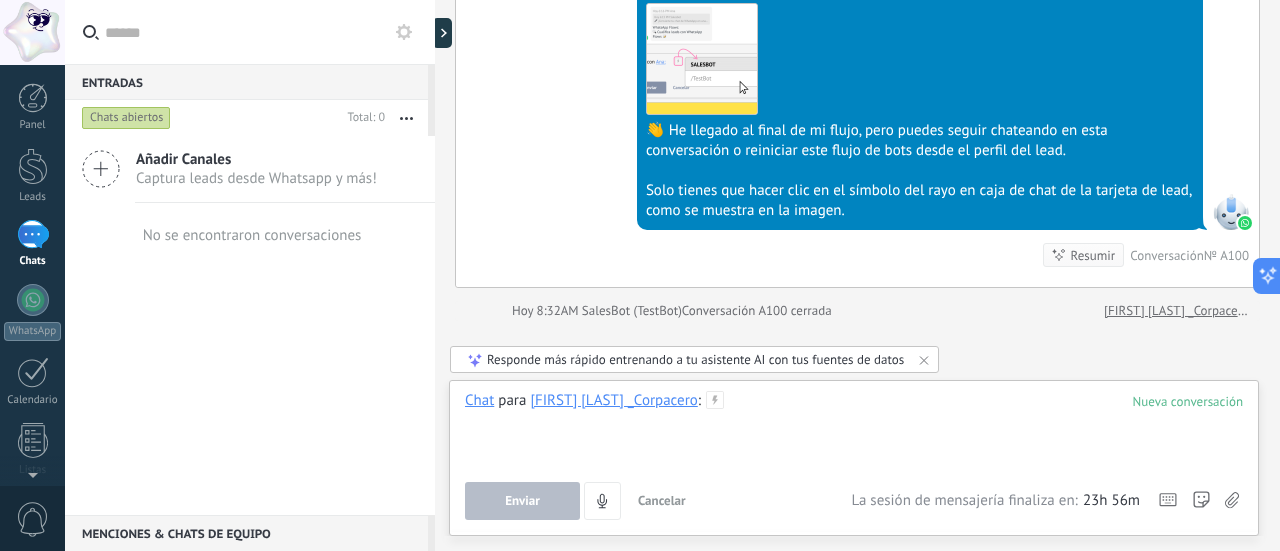 scroll, scrollTop: 1837, scrollLeft: 0, axis: vertical 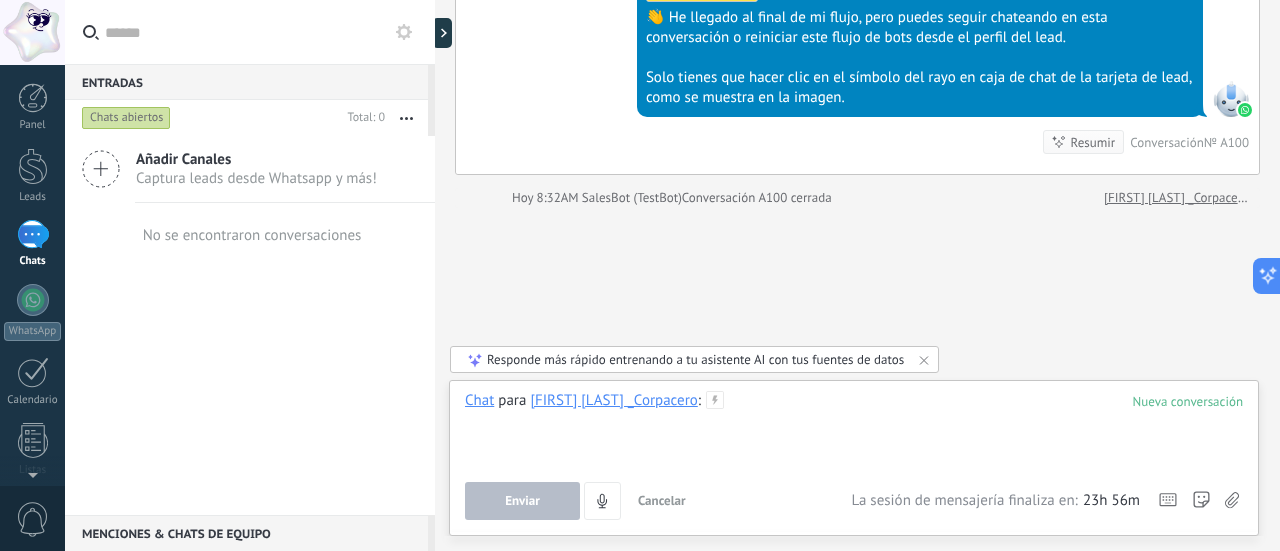 type 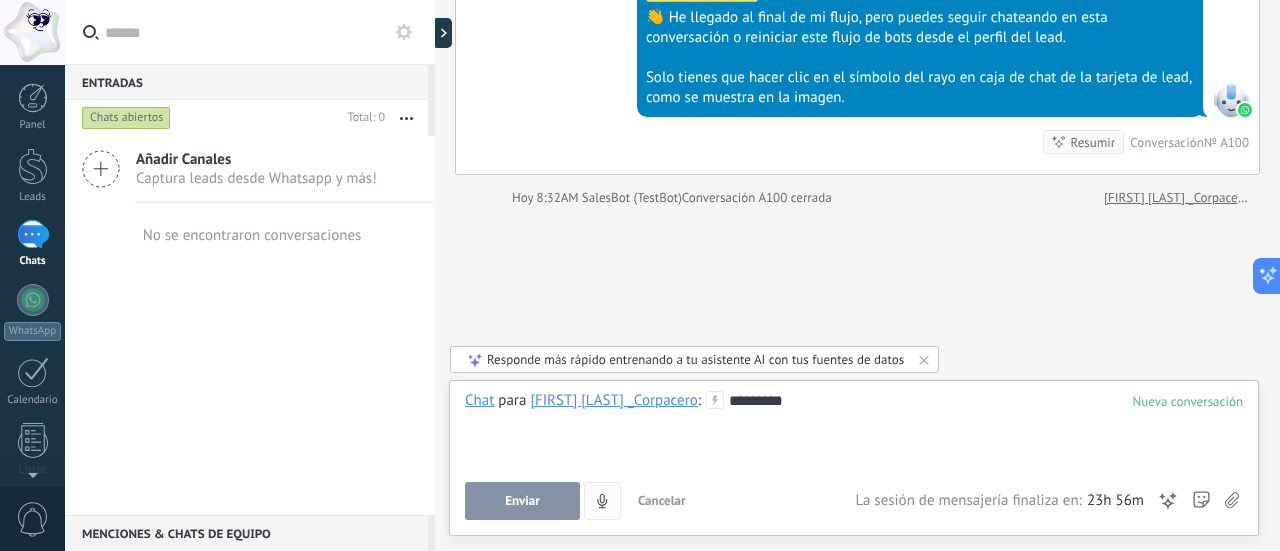 click on "Enviar" at bounding box center (522, 501) 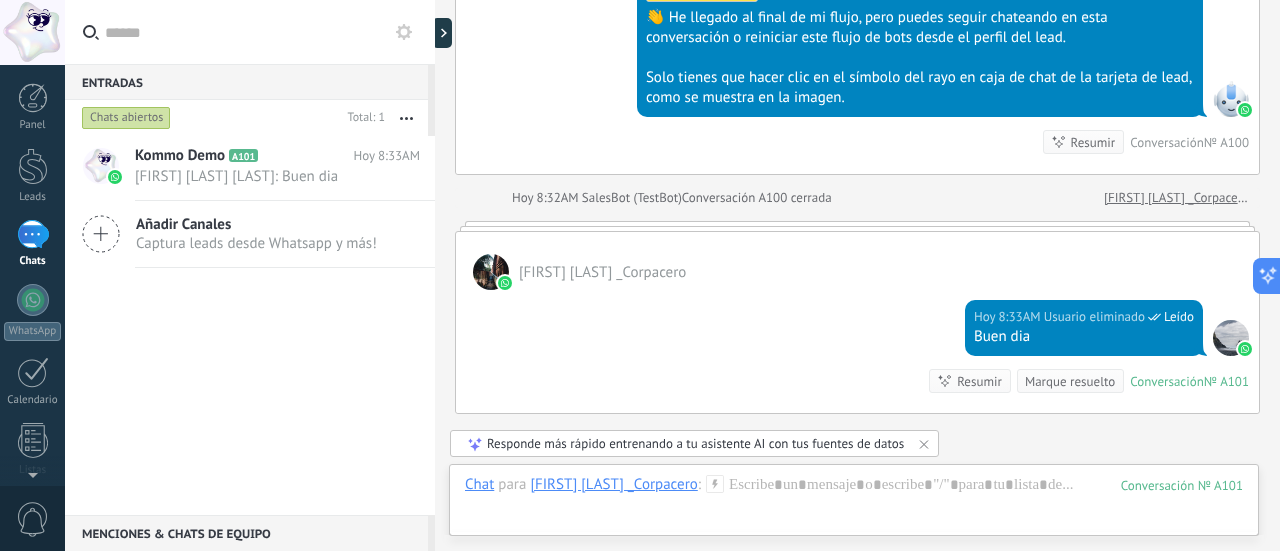 click on "[FIRST] [LAST] _Corpacero" at bounding box center [602, 272] 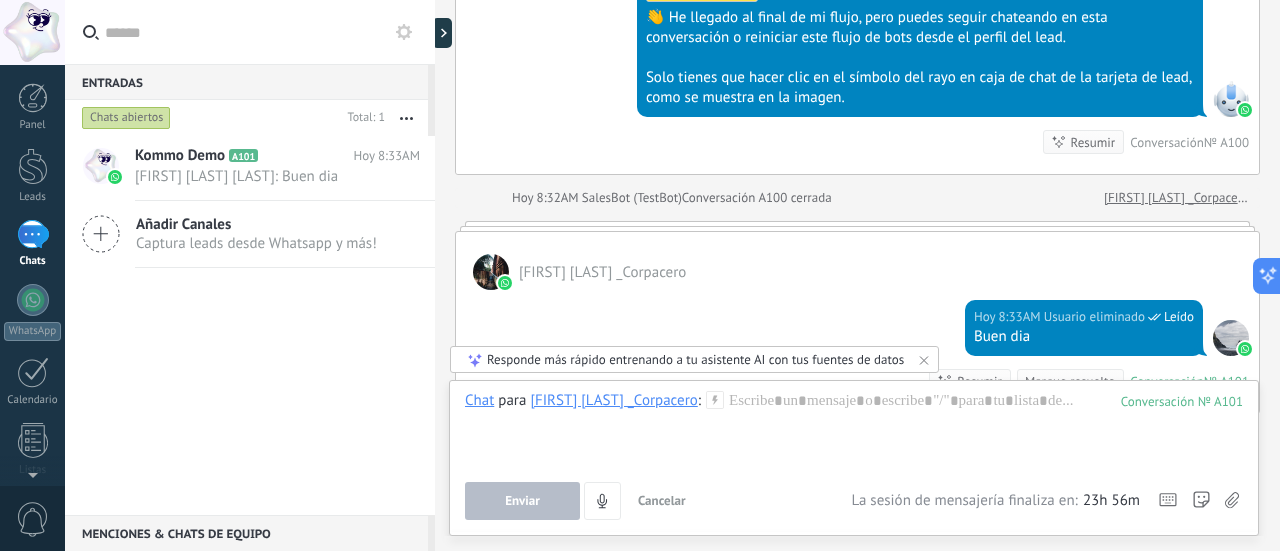 click at bounding box center [491, -1454] 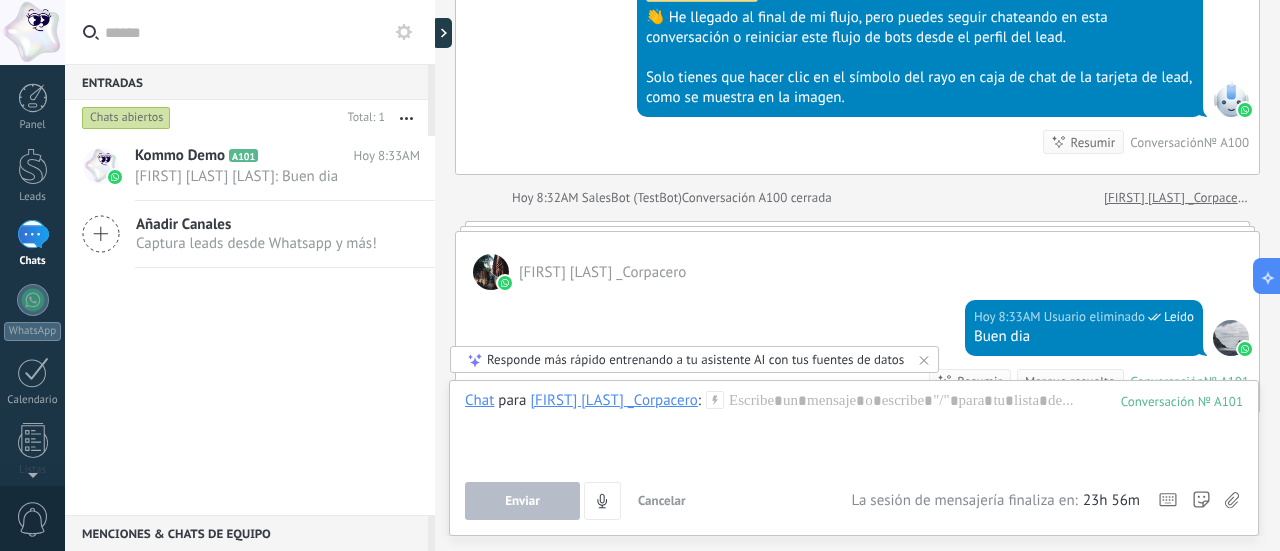 click at bounding box center (32, 32) 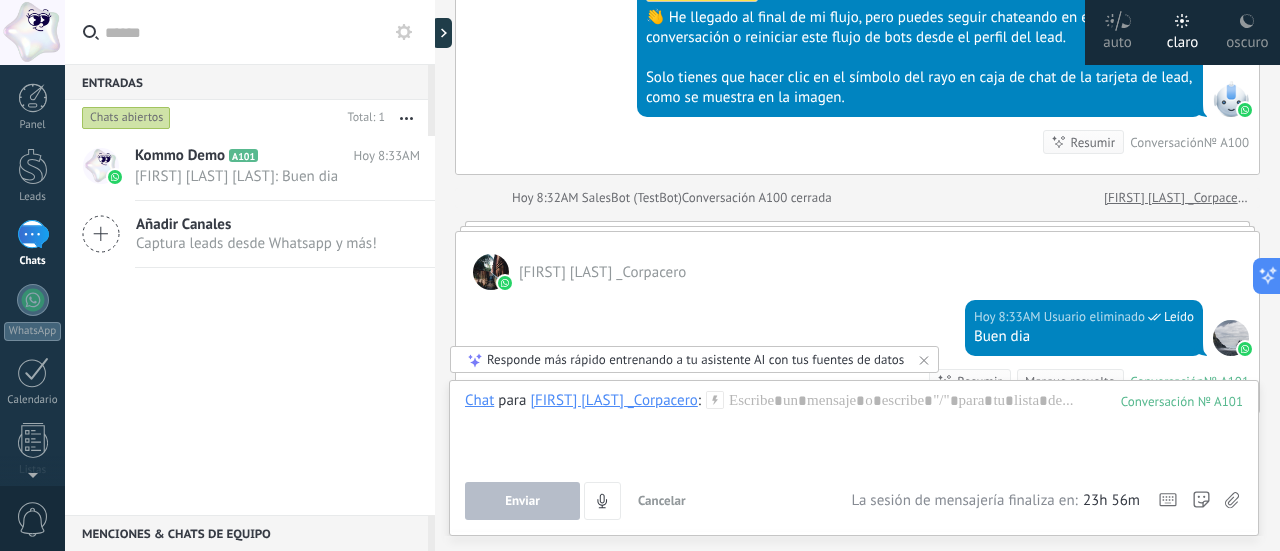 click on "Hoy 8:32AM SalesBot (TestBot)  Conversación A100 cerrada" at bounding box center (800, 198) 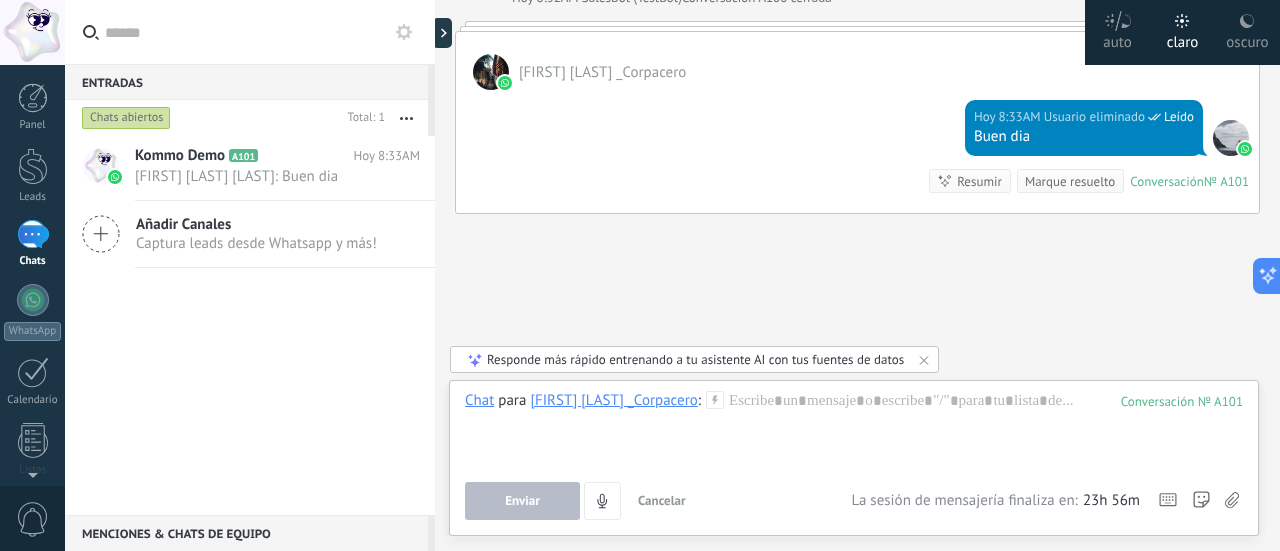 scroll, scrollTop: 2042, scrollLeft: 0, axis: vertical 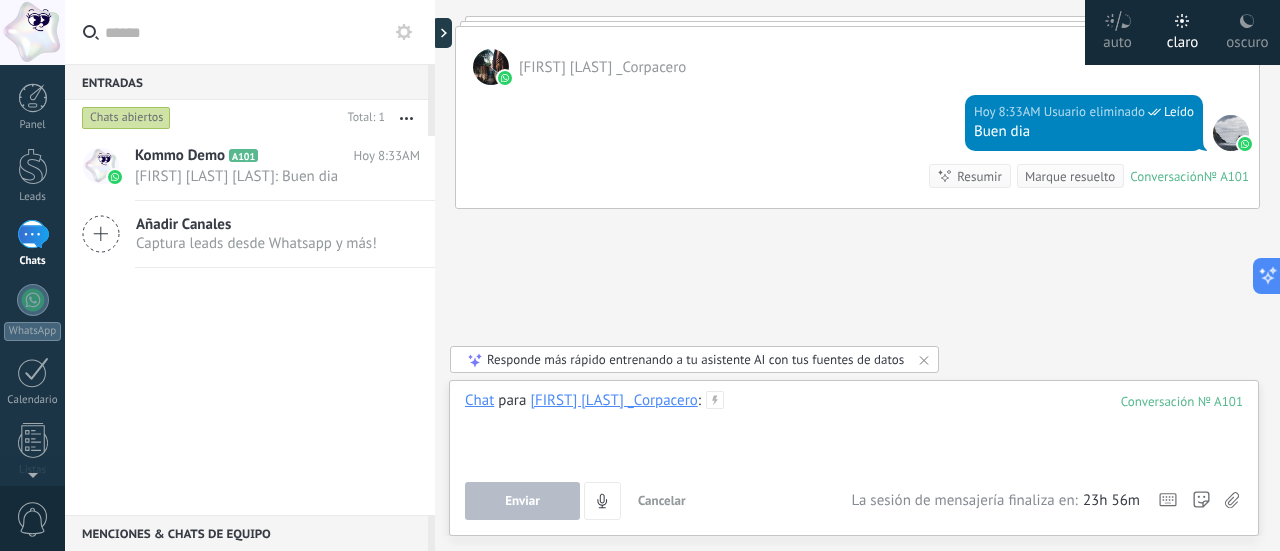 click at bounding box center (854, 429) 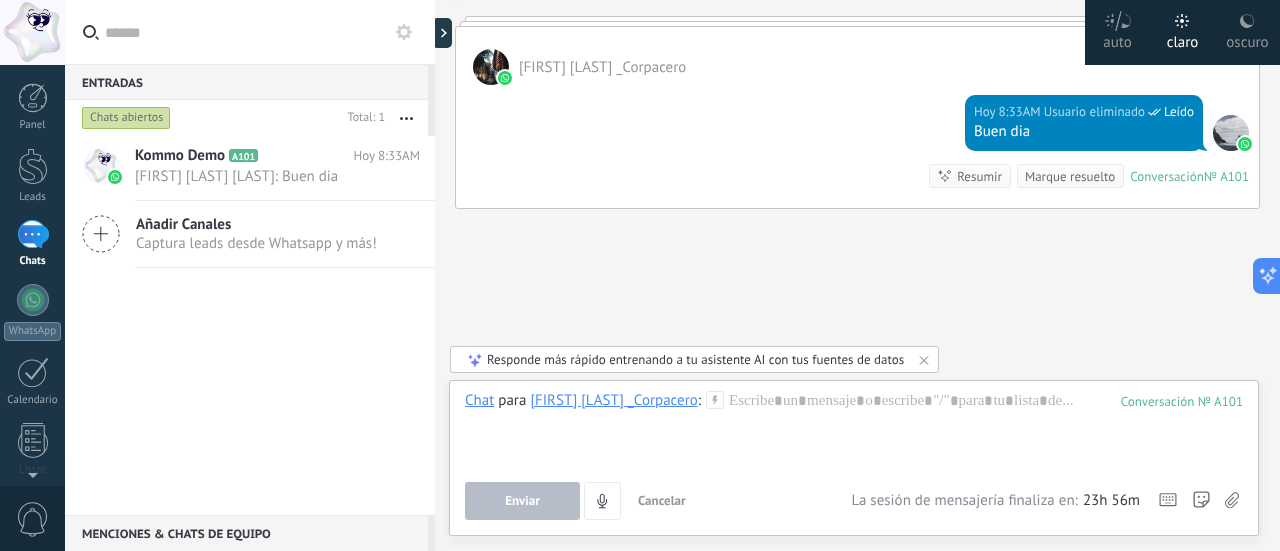 drag, startPoint x: 926, startPoint y: 356, endPoint x: 943, endPoint y: 359, distance: 17.262676 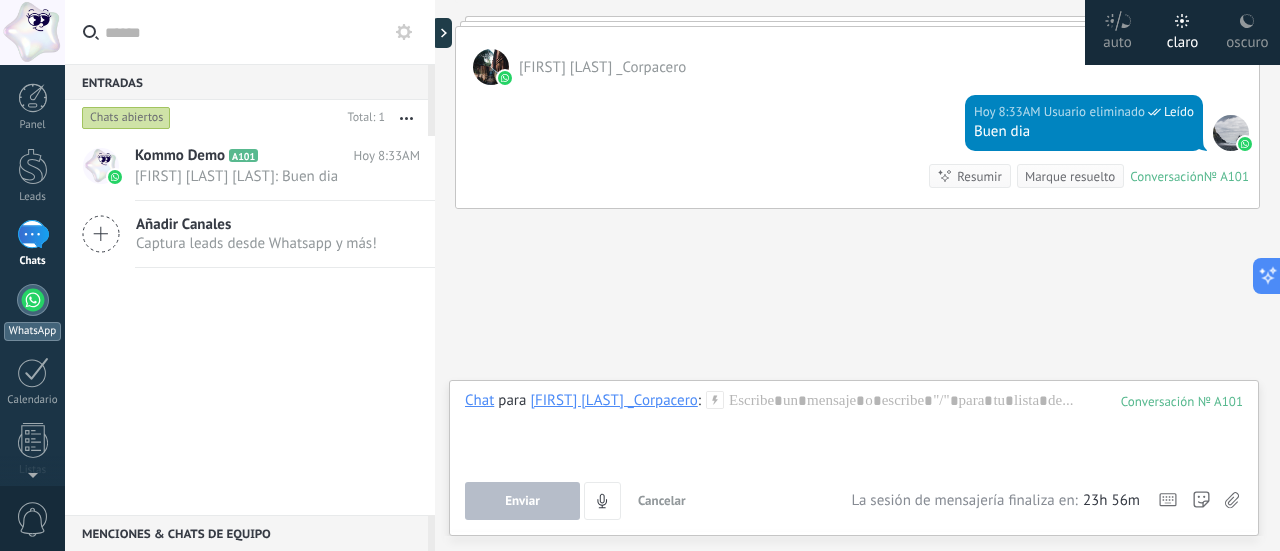 click at bounding box center (33, 300) 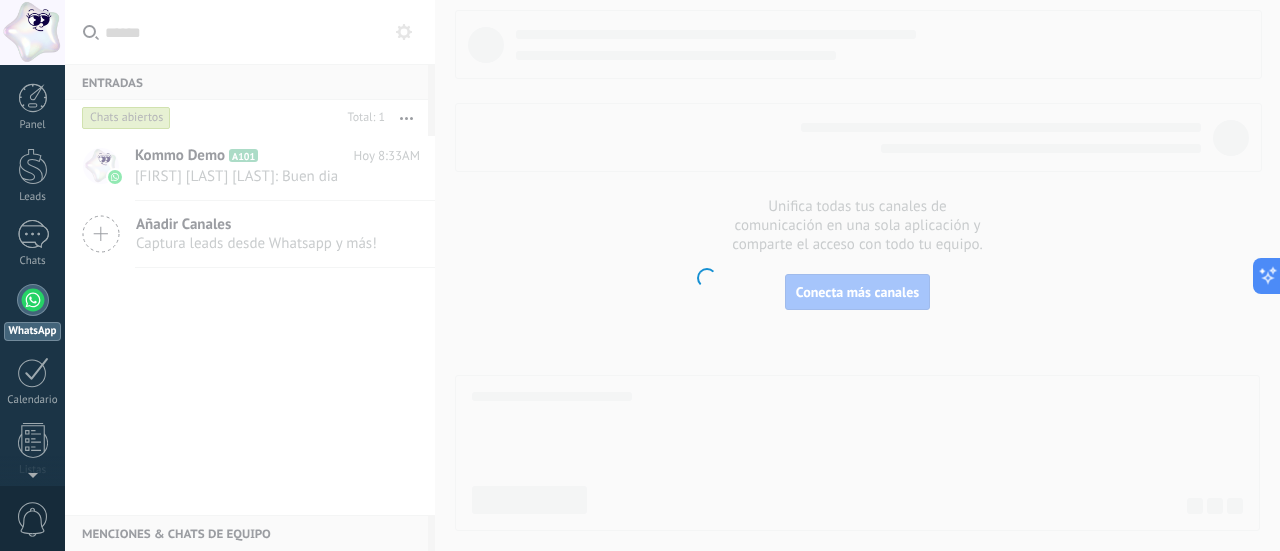 scroll, scrollTop: 57, scrollLeft: 0, axis: vertical 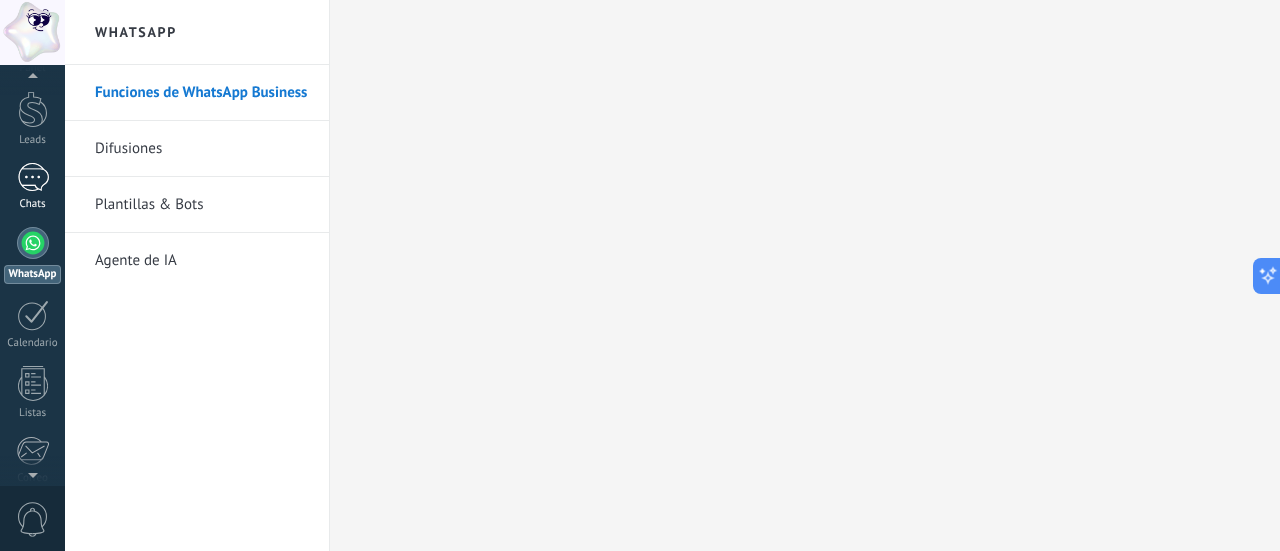 click on "1" at bounding box center [33, 177] 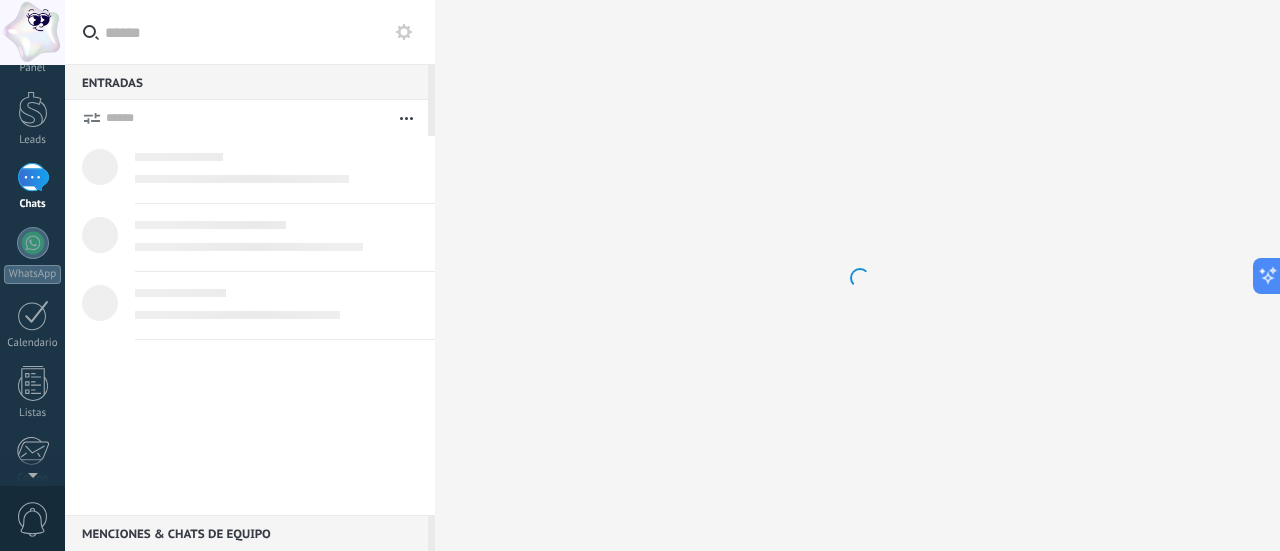 scroll, scrollTop: 0, scrollLeft: 0, axis: both 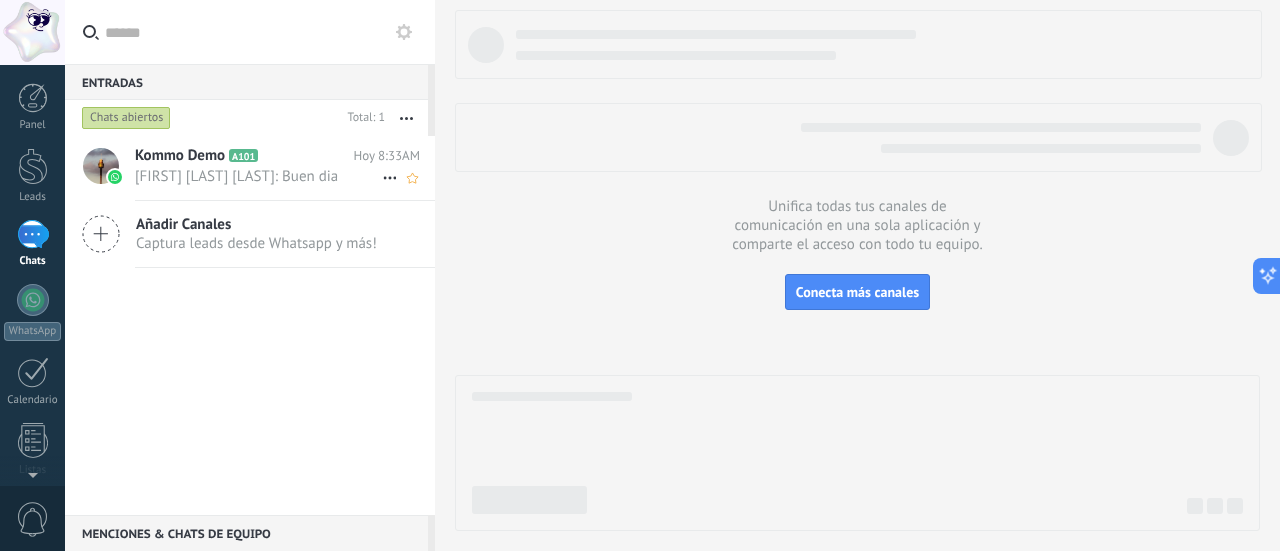 click on "[FIRST] [LAST] [LAST]: Buen dia" at bounding box center [258, 176] 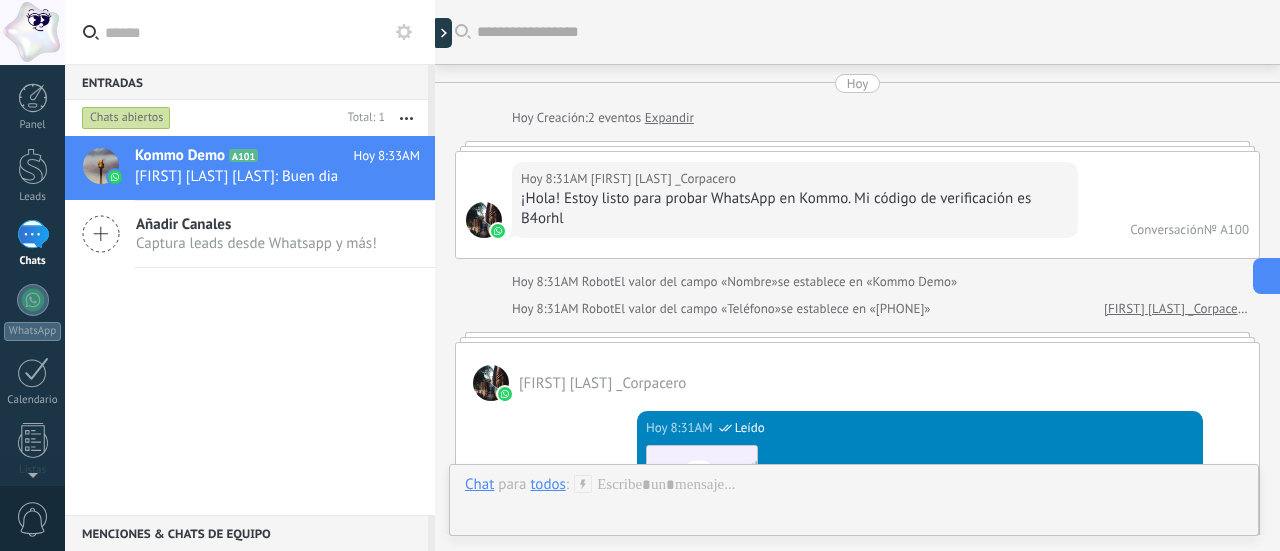 scroll, scrollTop: 2042, scrollLeft: 0, axis: vertical 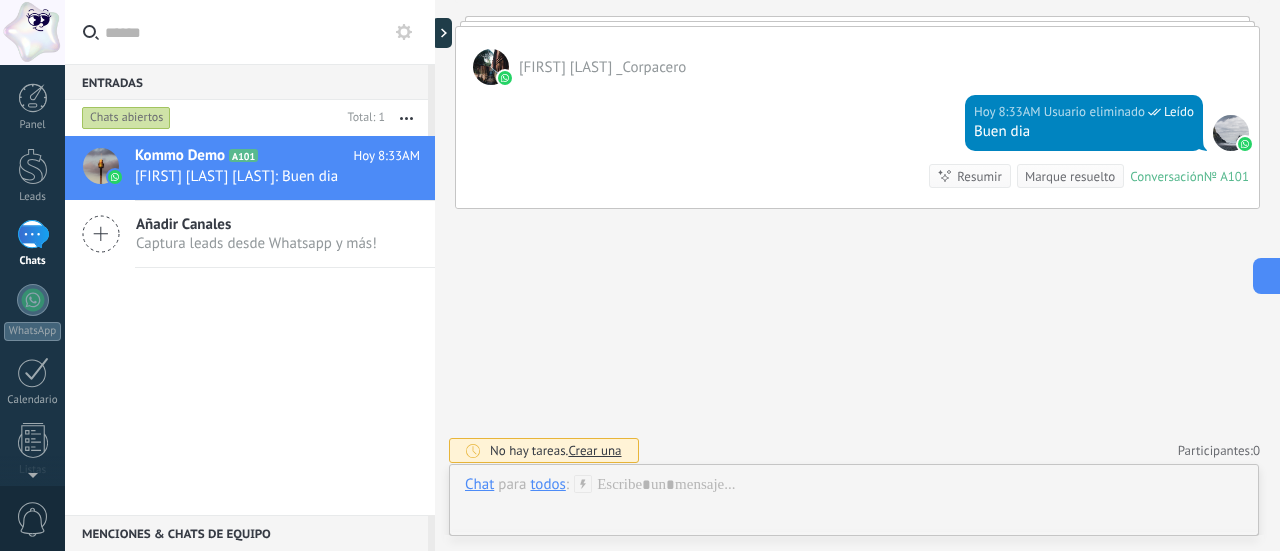 click on "Captura leads desde Whatsapp y más!" at bounding box center (256, 243) 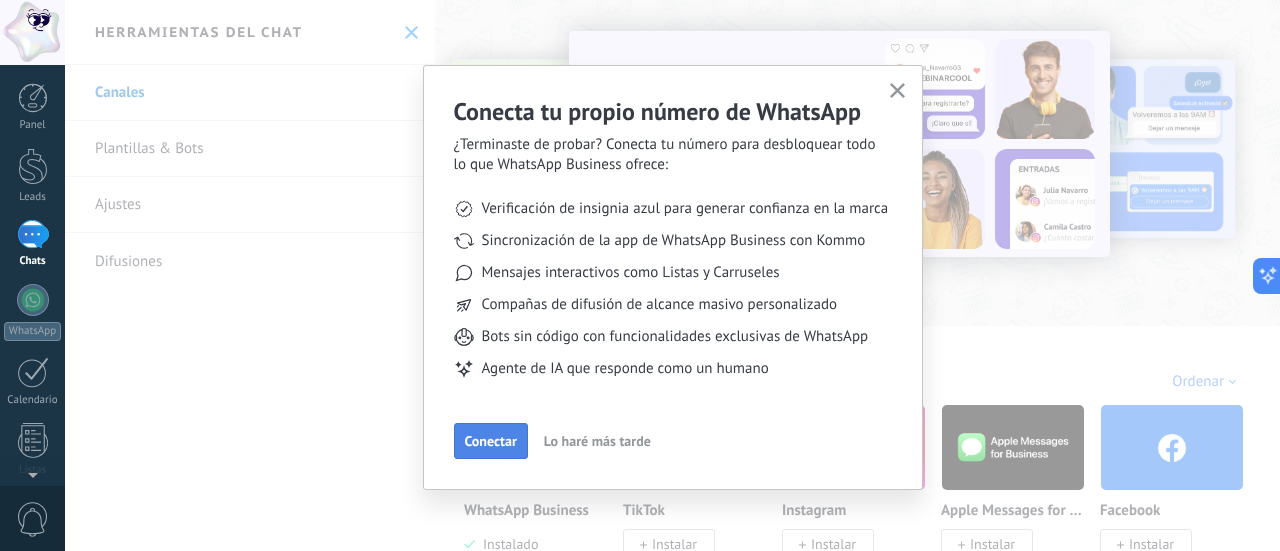 click on "Conectar" at bounding box center [491, 441] 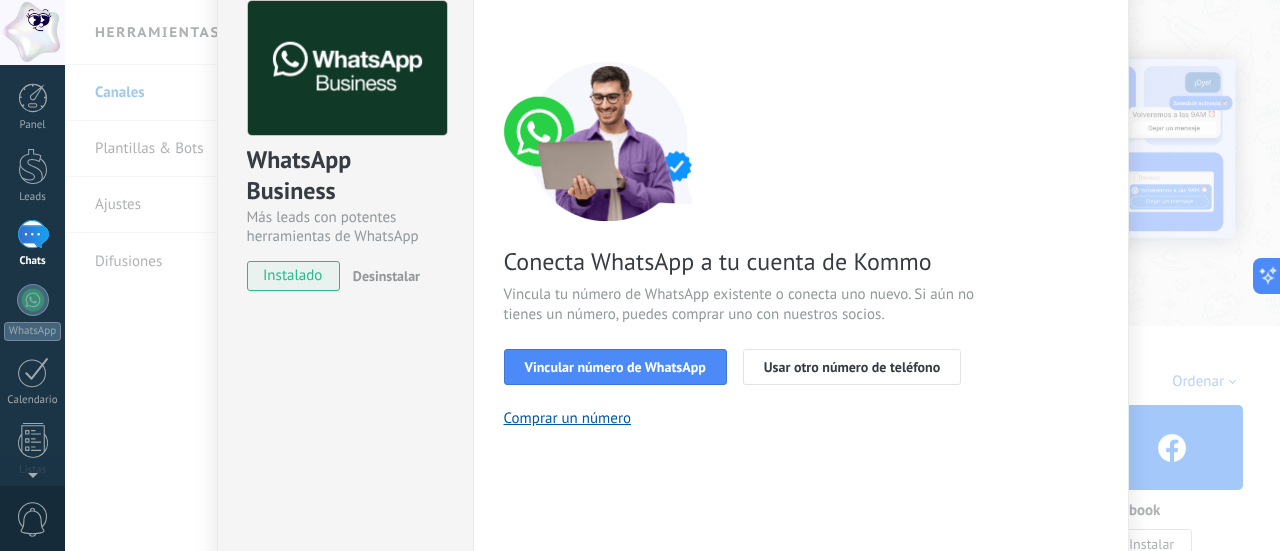 scroll, scrollTop: 0, scrollLeft: 0, axis: both 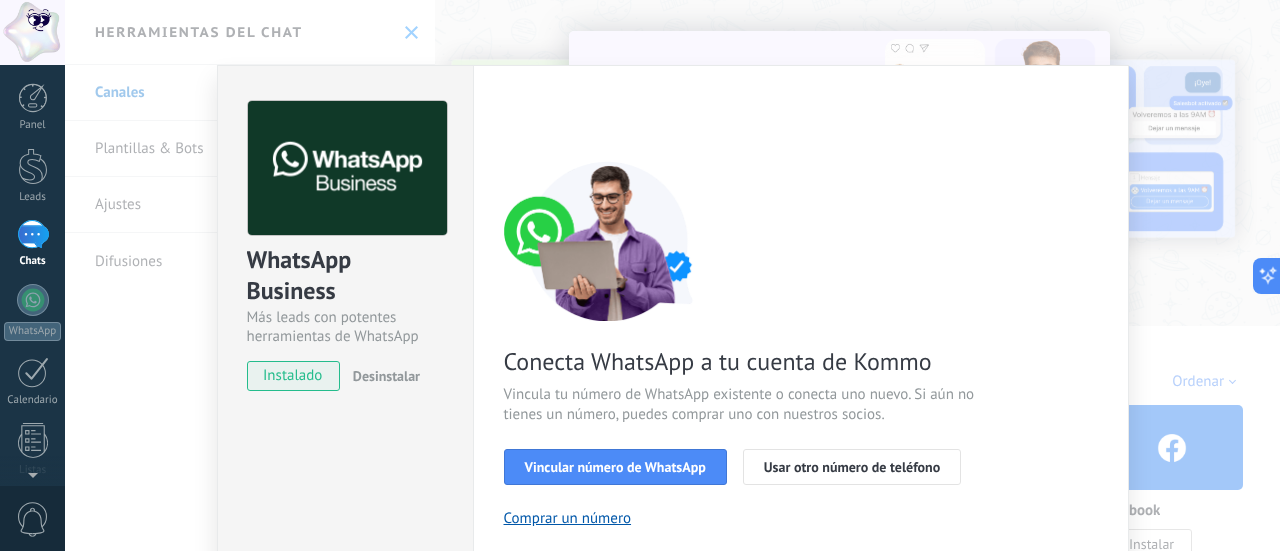 click on "WhatsApp Business Más leads con potentes herramientas de WhatsApp instalado Desinstalar Configuraciones Autorizaciones Esta pestaña registra a los usuarios que han concedido acceso a las integración a esta cuenta. Si deseas remover la posibilidad que un usuario pueda enviar solicitudes a la cuenta en nombre de esta integración, puedes revocar el acceso. Si el acceso a todos los usuarios es revocado, la integración dejará de funcionar. Esta aplicacion está instalada, pero nadie le ha dado acceso aun. WhatsApp Cloud API más _:  Guardar < Volver 1 Seleccionar aplicación 2 Conectar Facebook  3 Finalizar configuración Conecta WhatsApp a tu cuenta de Kommo Vincula tu número de WhatsApp existente o conecta uno nuevo. Si aún no tienes un número, puedes comprar uno con nuestros socios. Vincular número de WhatsApp Usar otro número de teléfono Comprar un número ¿Necesitas ayuda?" at bounding box center (672, 275) 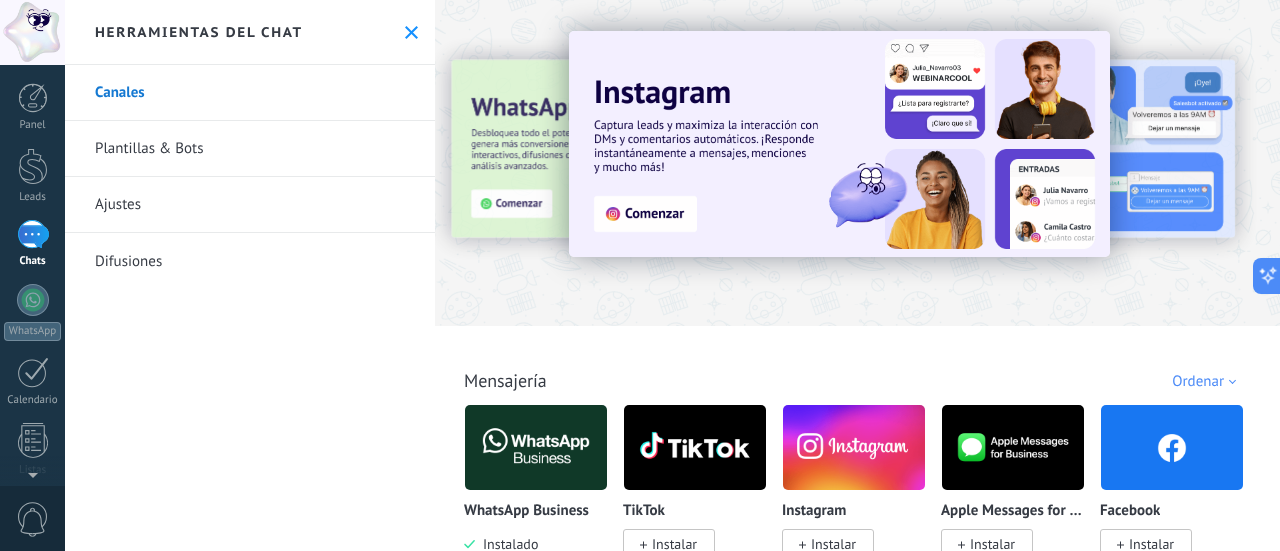 click on "Plantillas & Bots" at bounding box center [250, 149] 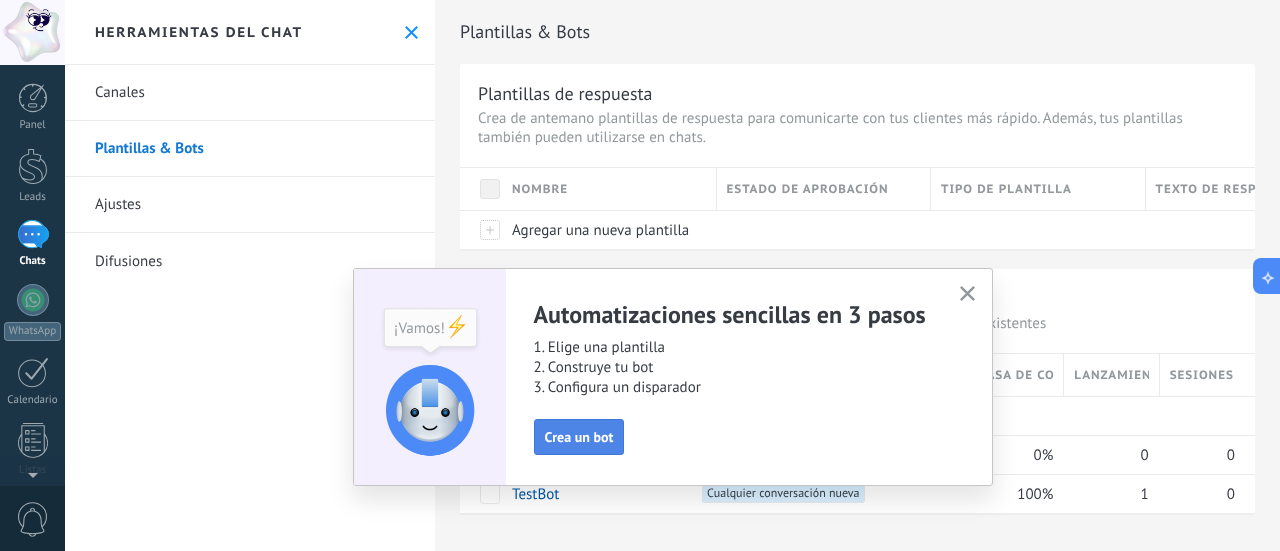 click on "Crea un bot" at bounding box center (579, 437) 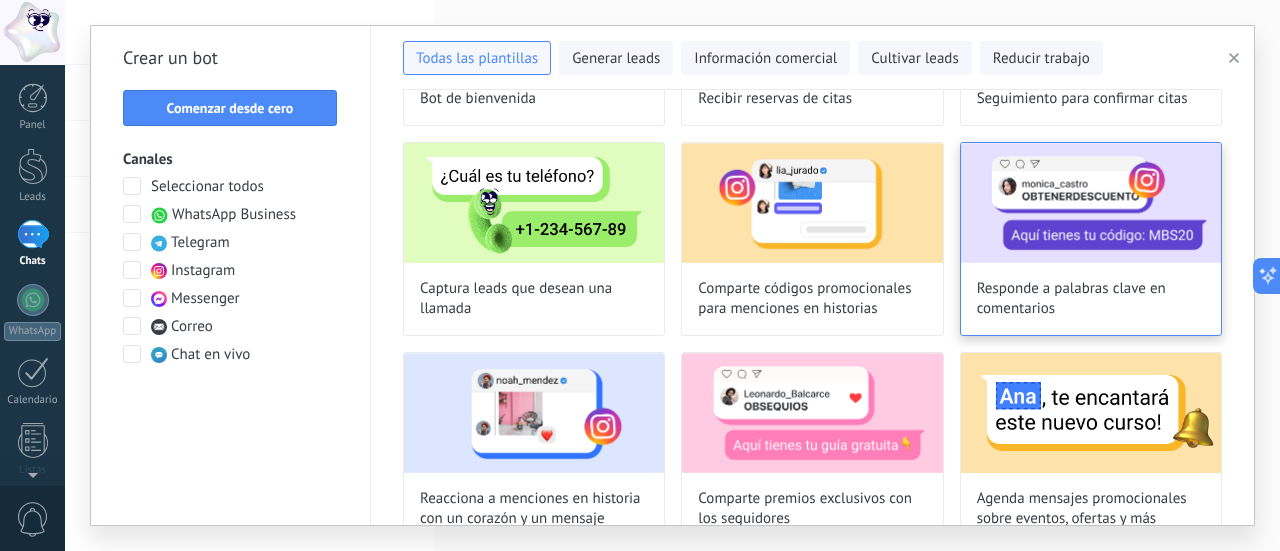scroll, scrollTop: 354, scrollLeft: 0, axis: vertical 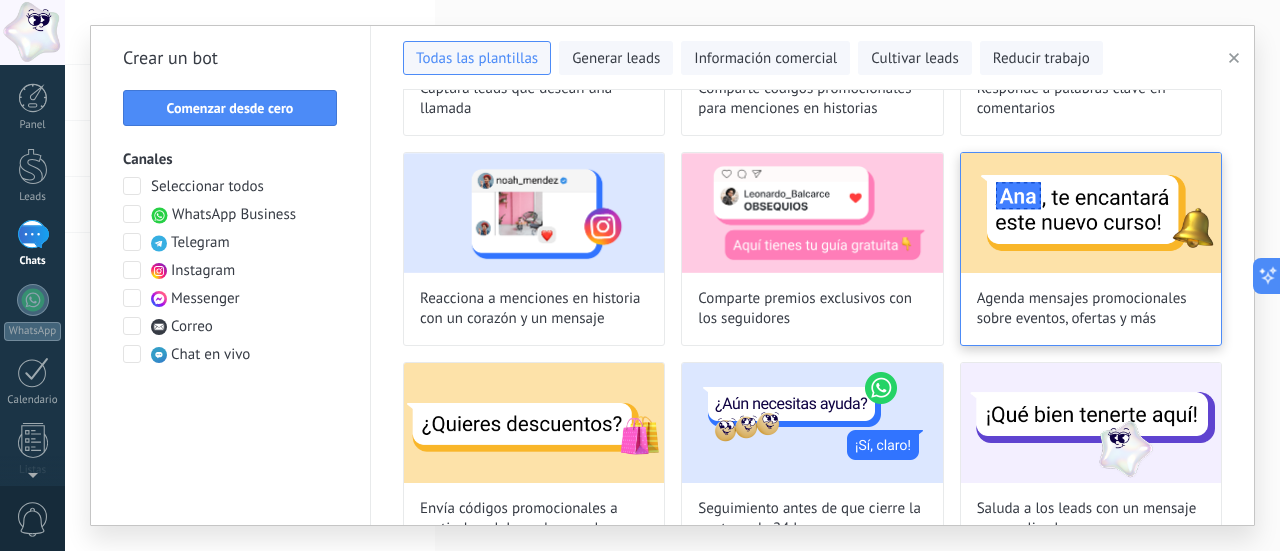click at bounding box center [1091, 213] 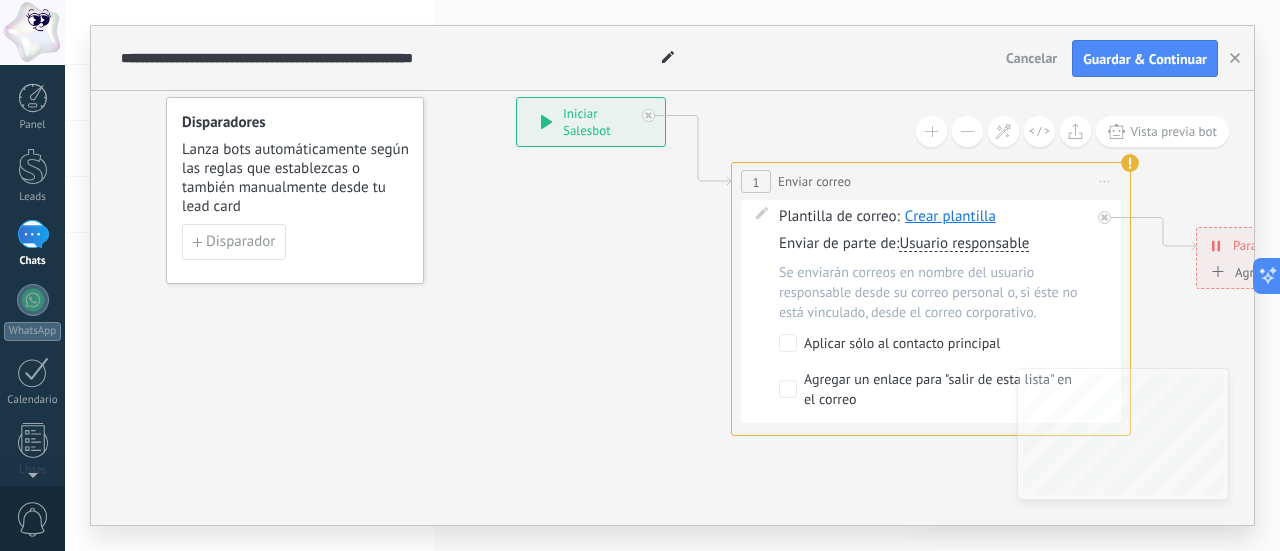 click on "Crear plantilla" at bounding box center [950, 216] 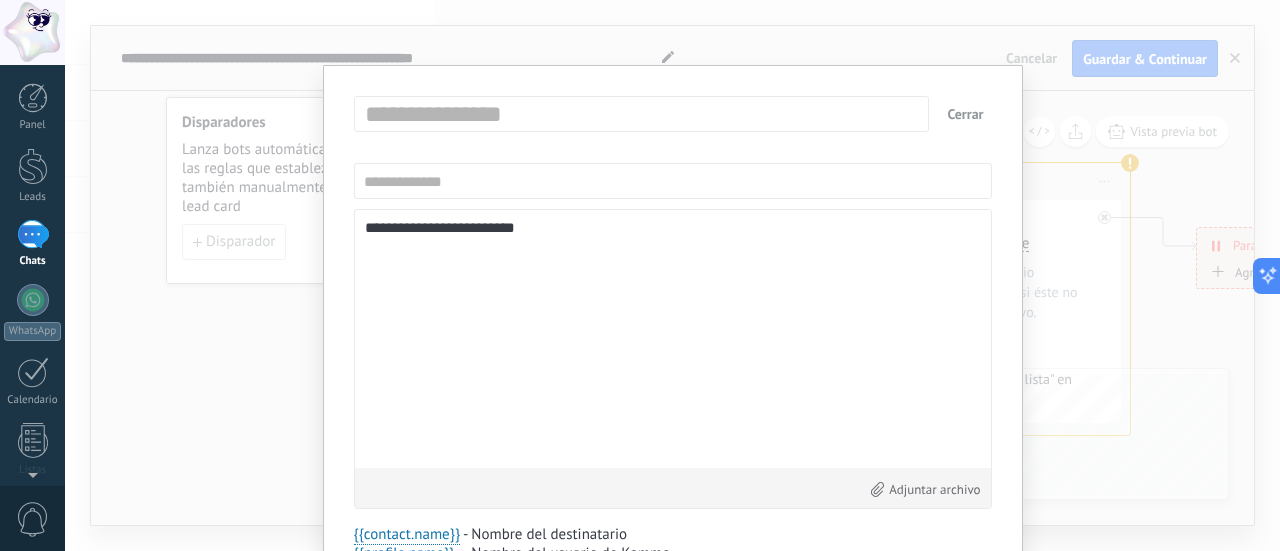 click at bounding box center [647, 114] 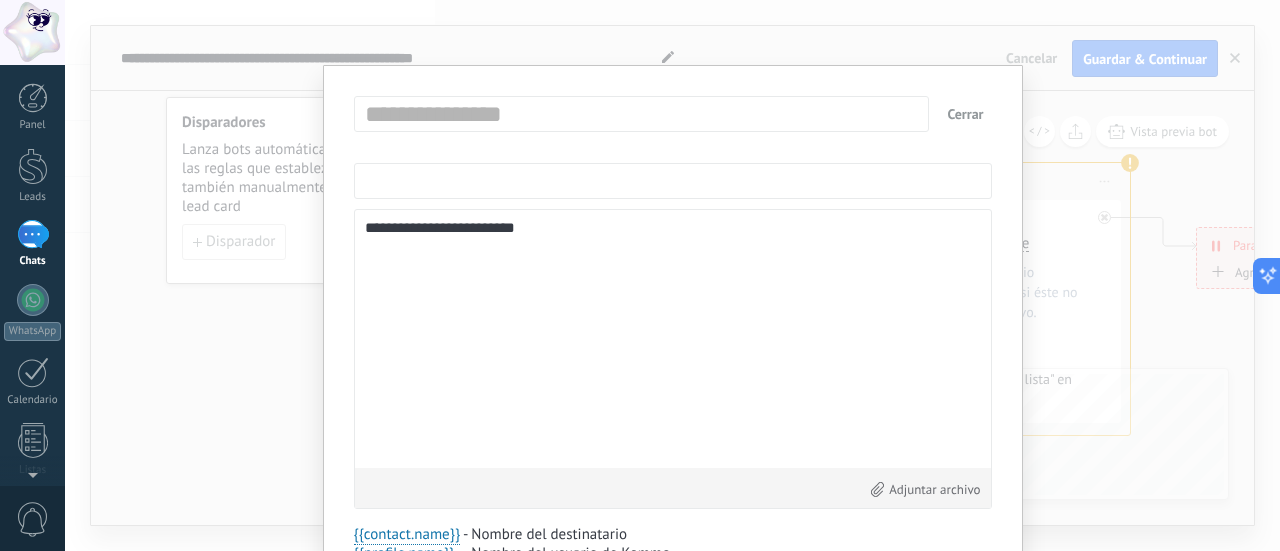 click at bounding box center (673, 181) 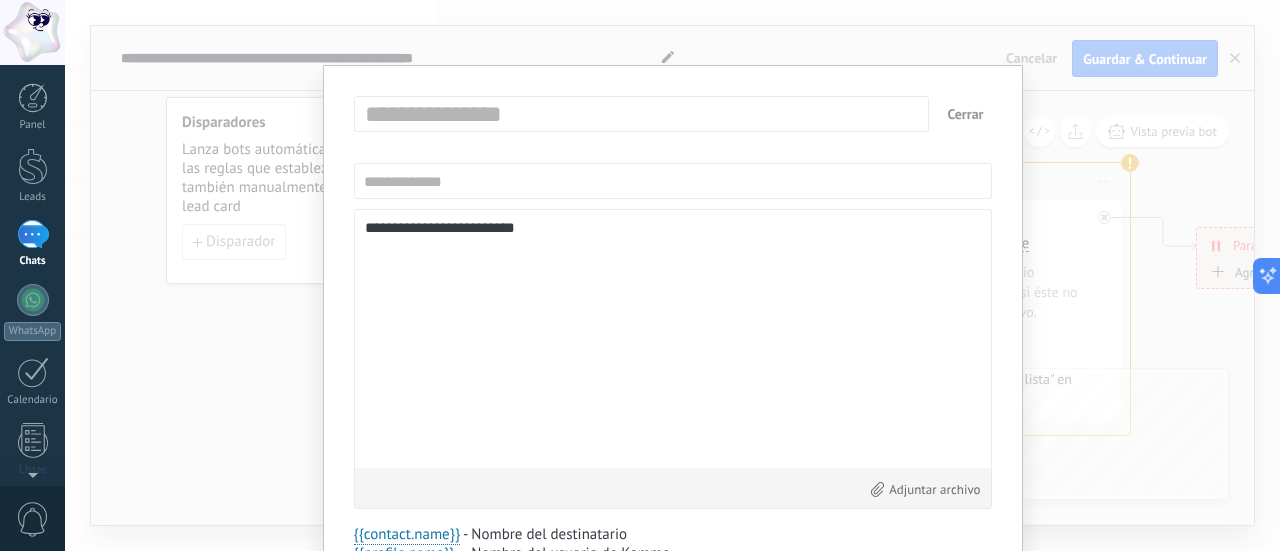 drag, startPoint x: 434, startPoint y: 230, endPoint x: 294, endPoint y: 227, distance: 140.03214 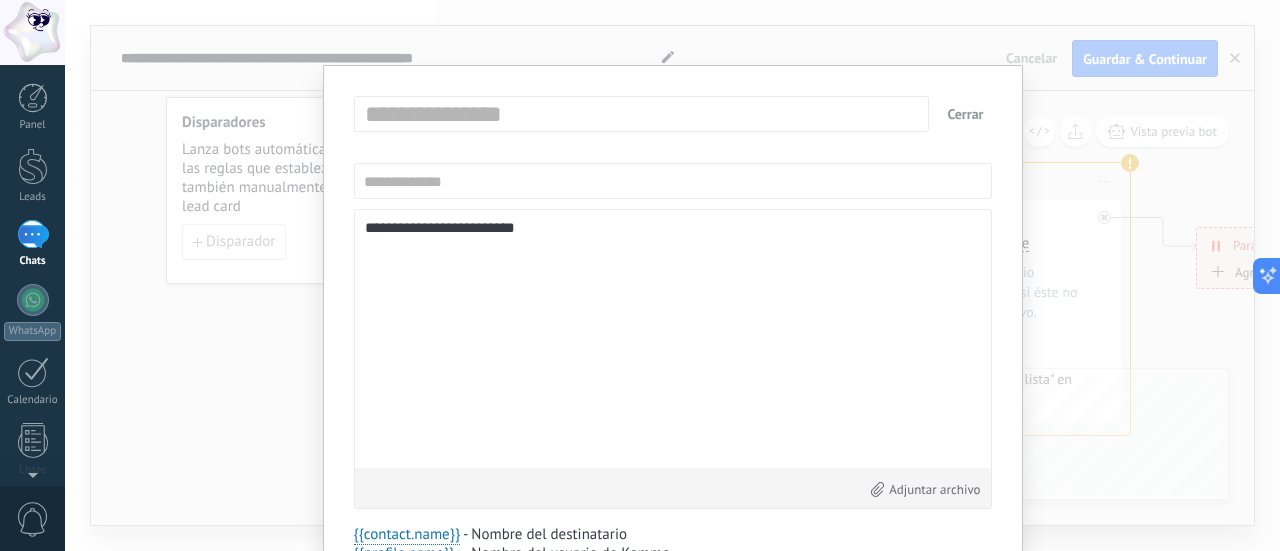 paste on "**********" 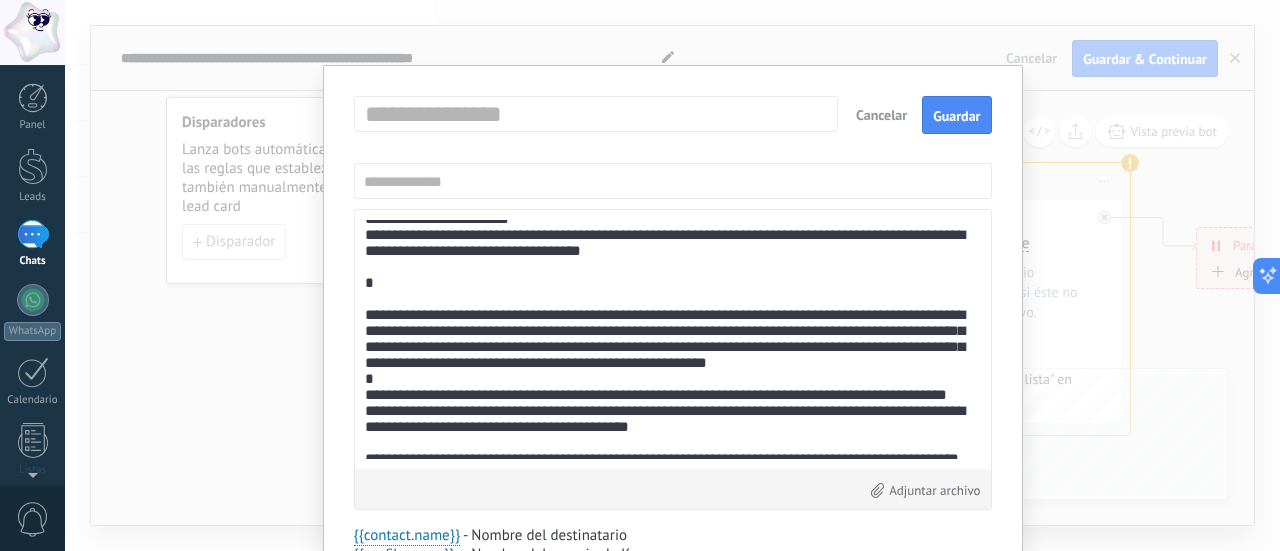 scroll, scrollTop: 0, scrollLeft: 0, axis: both 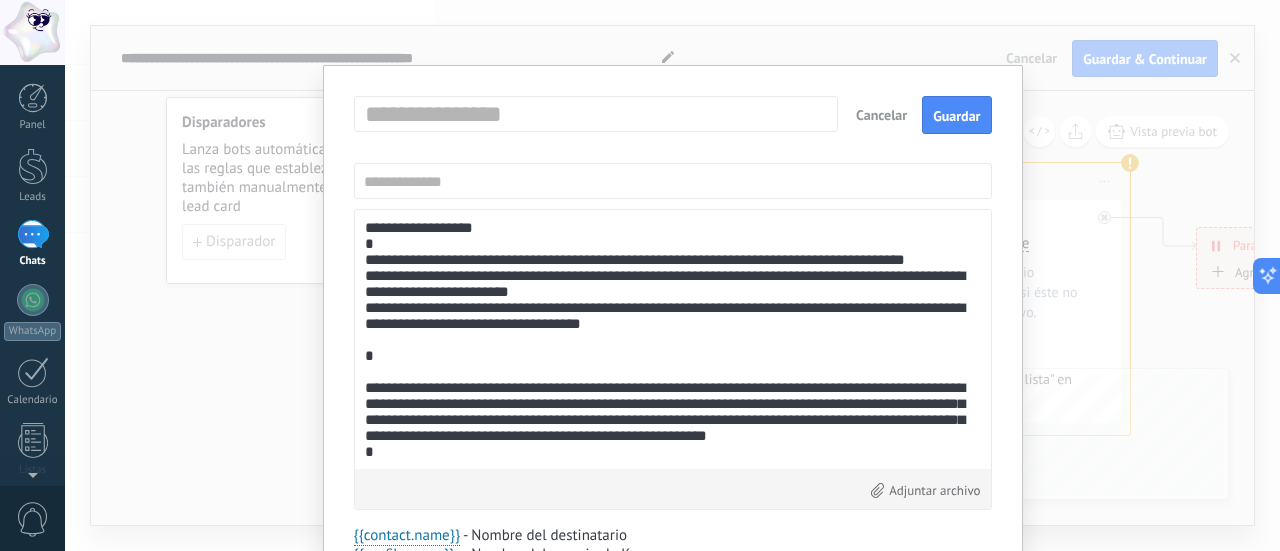click at bounding box center (673, 339) 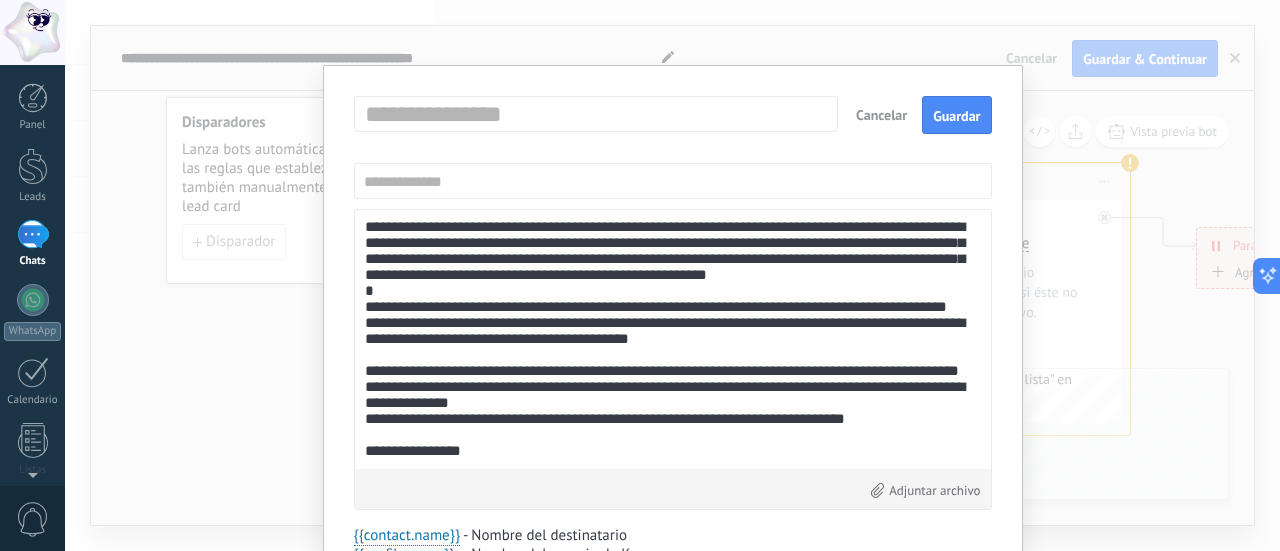 scroll, scrollTop: 343, scrollLeft: 0, axis: vertical 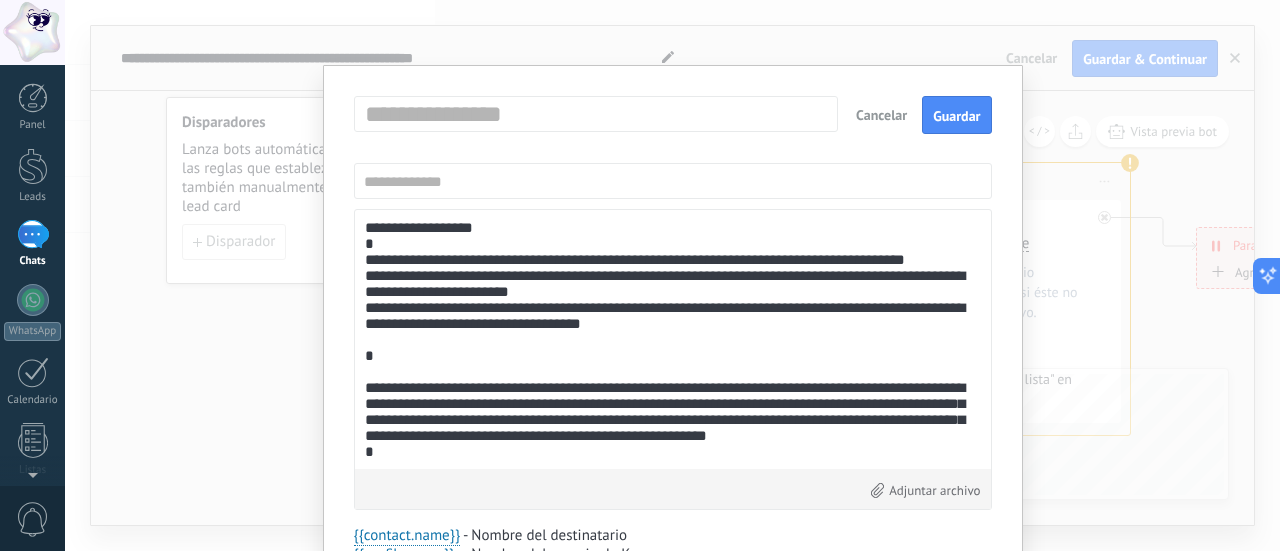 drag, startPoint x: 870, startPoint y: 373, endPoint x: 264, endPoint y: 135, distance: 651.06067 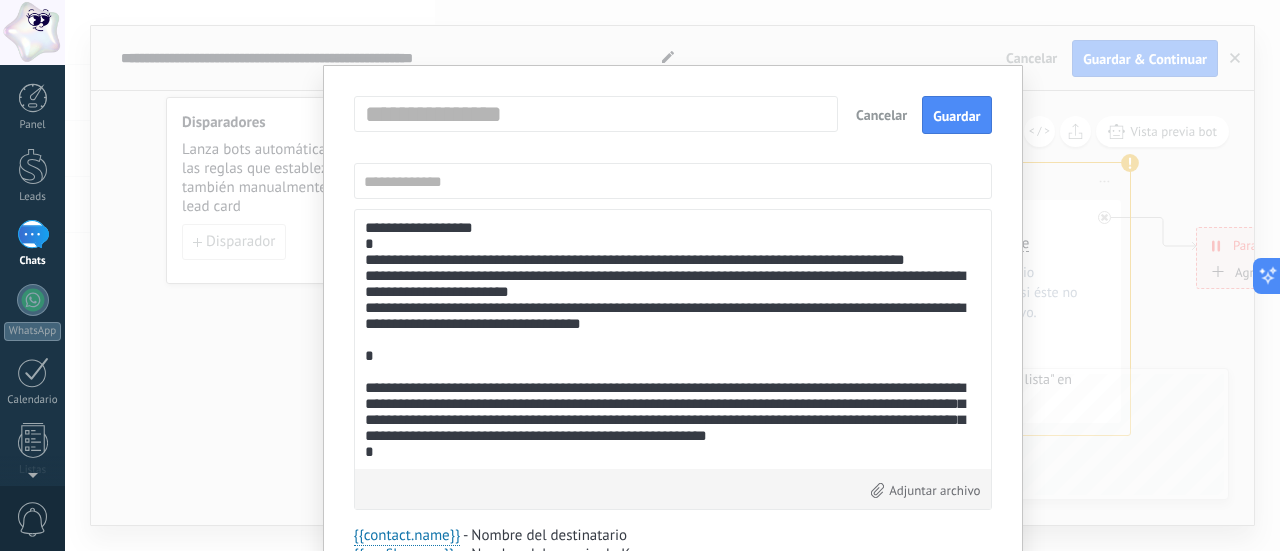scroll, scrollTop: 166, scrollLeft: 0, axis: vertical 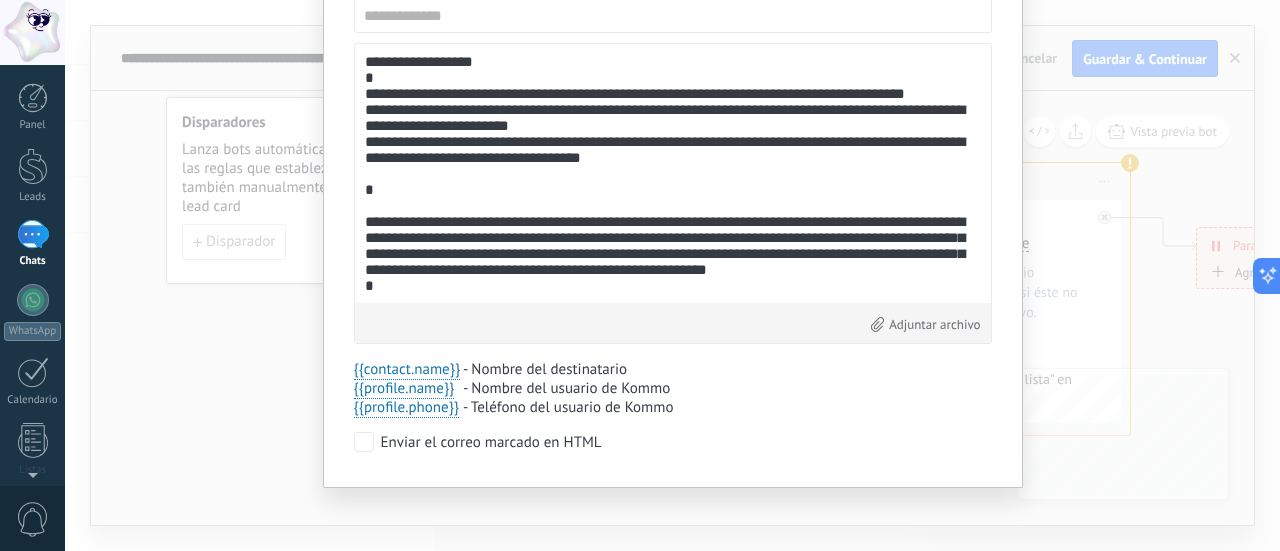 click at bounding box center [673, 173] 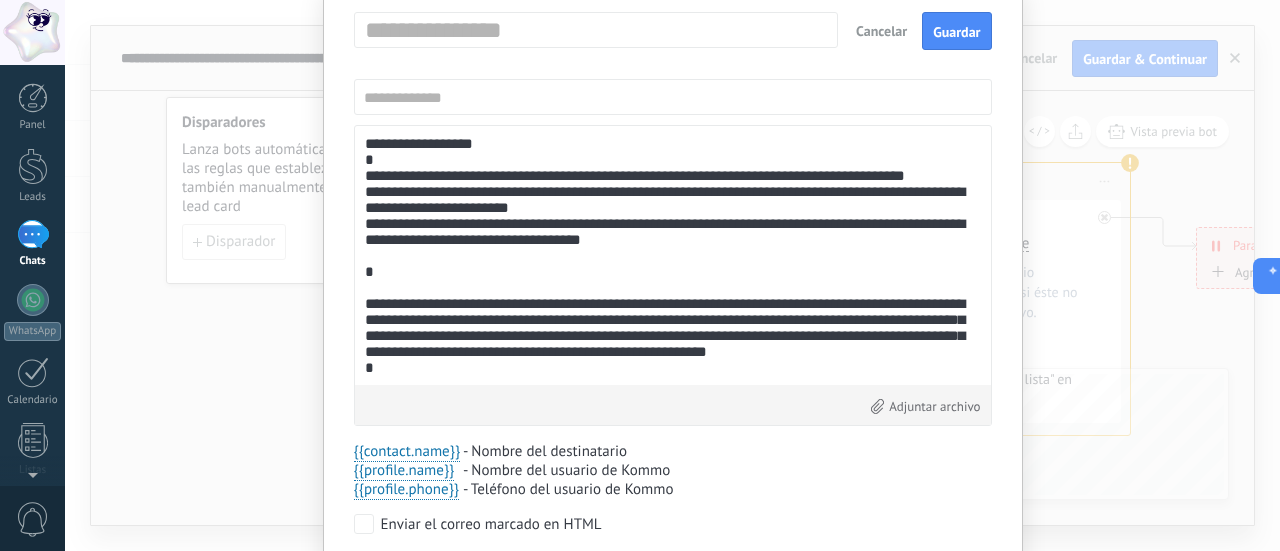 scroll, scrollTop: 0, scrollLeft: 0, axis: both 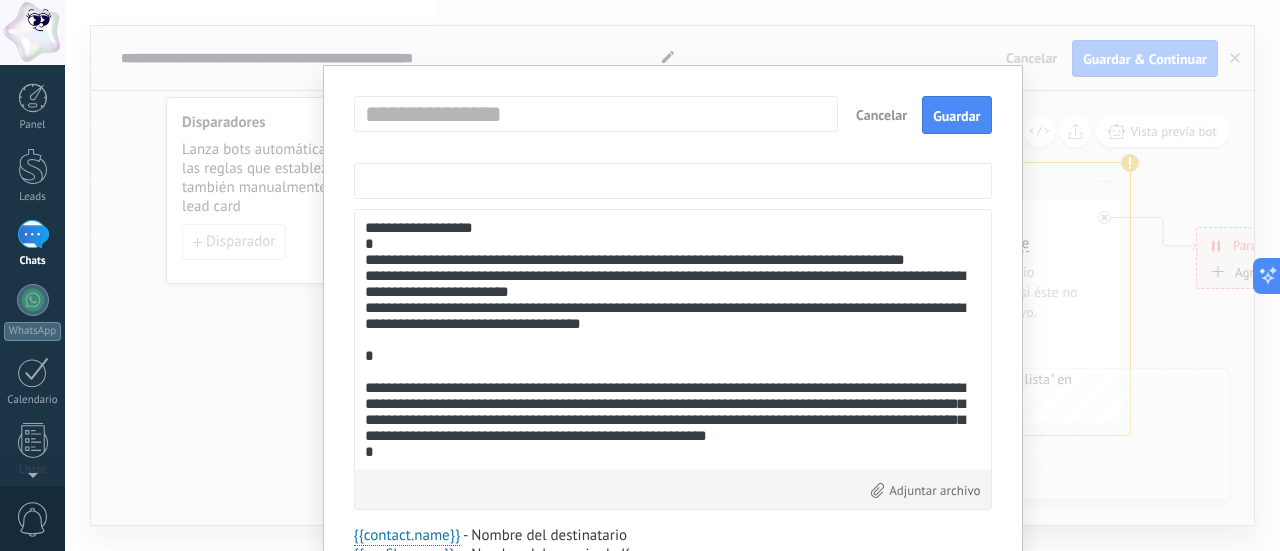 click at bounding box center [673, 181] 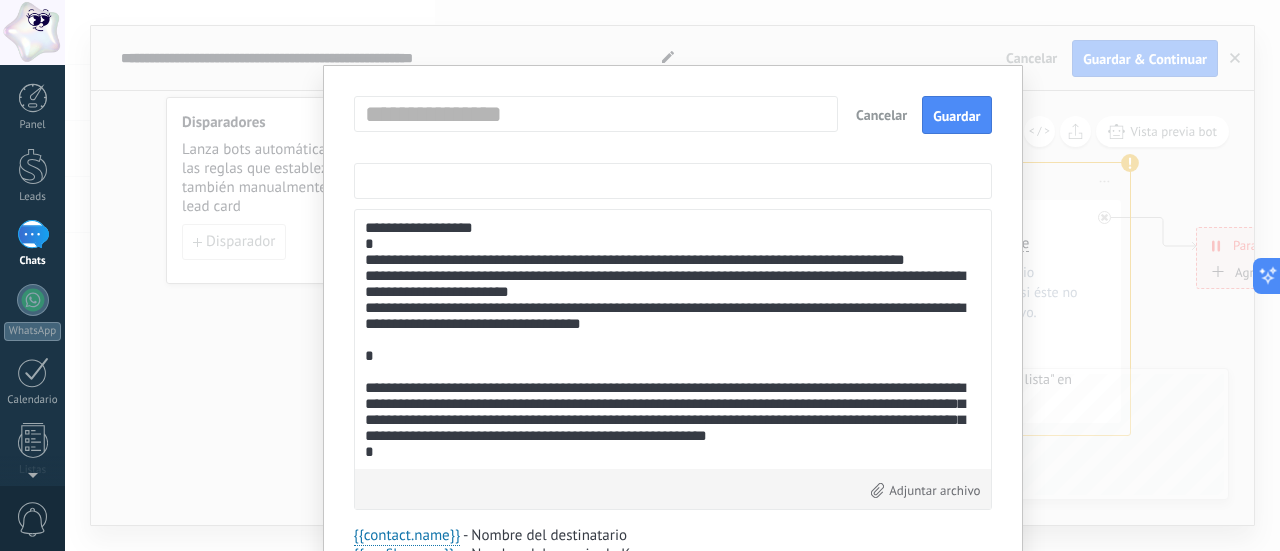paste on "**********" 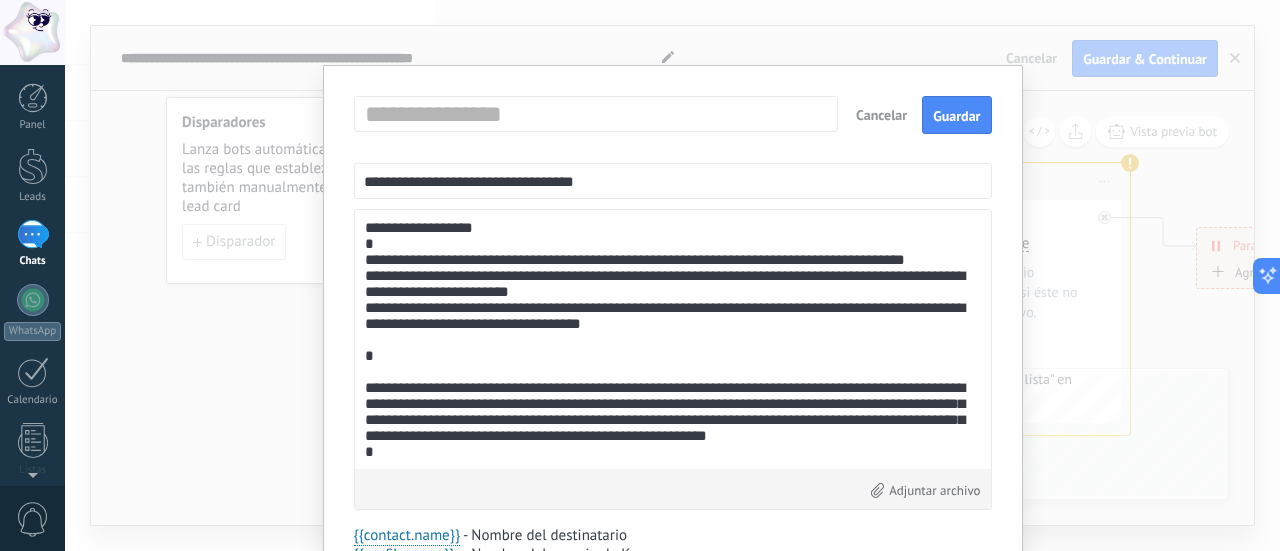 type on "**********" 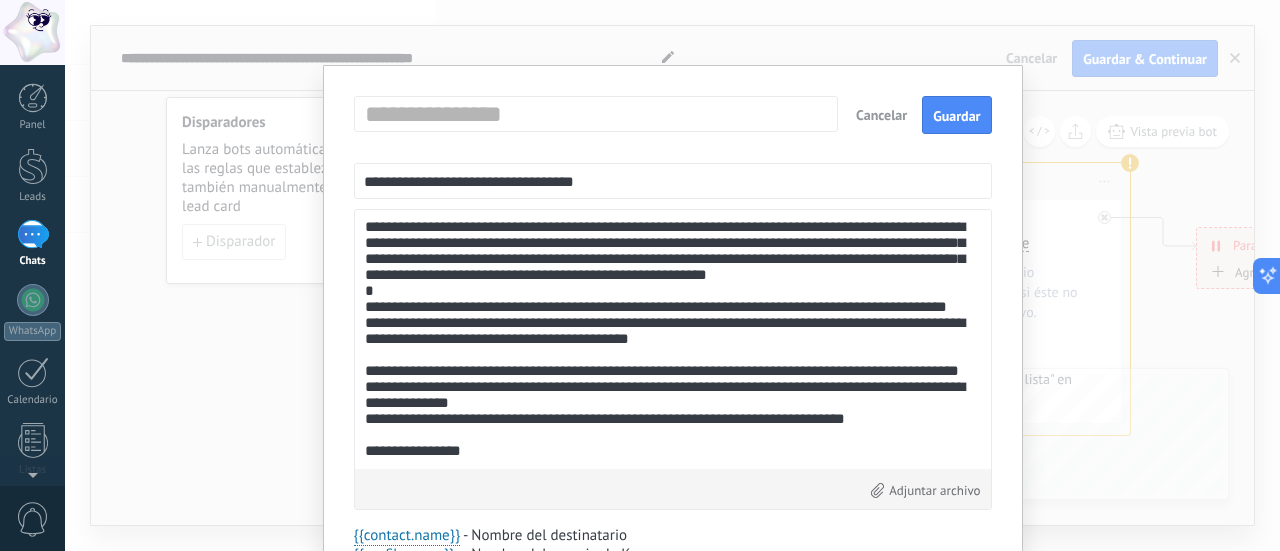 scroll, scrollTop: 300, scrollLeft: 0, axis: vertical 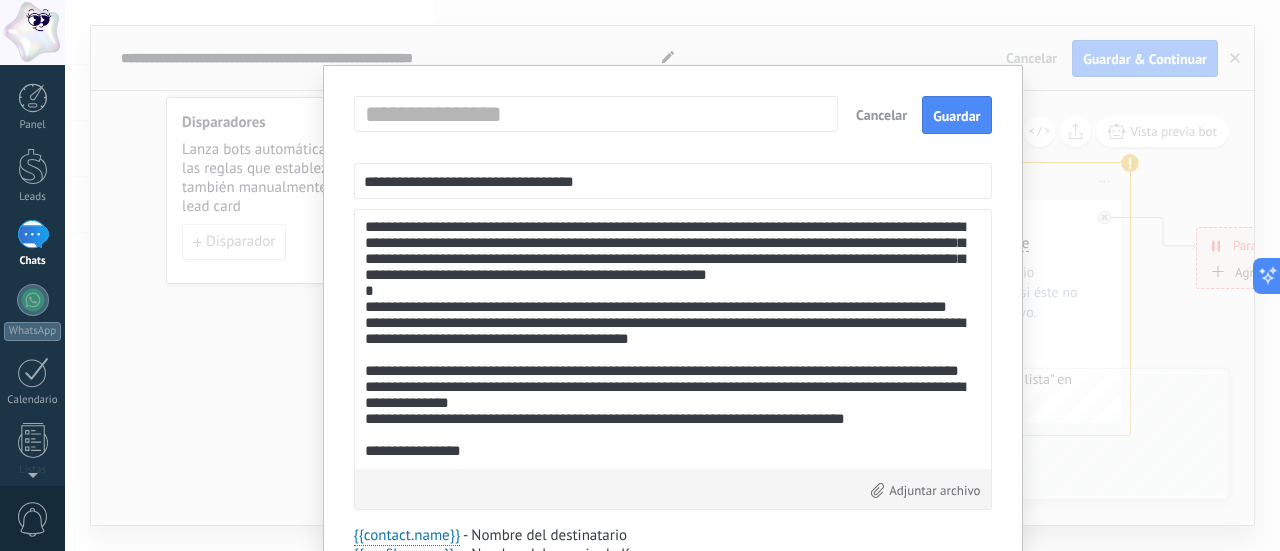 drag, startPoint x: 472, startPoint y: 432, endPoint x: 326, endPoint y: 335, distance: 175.28548 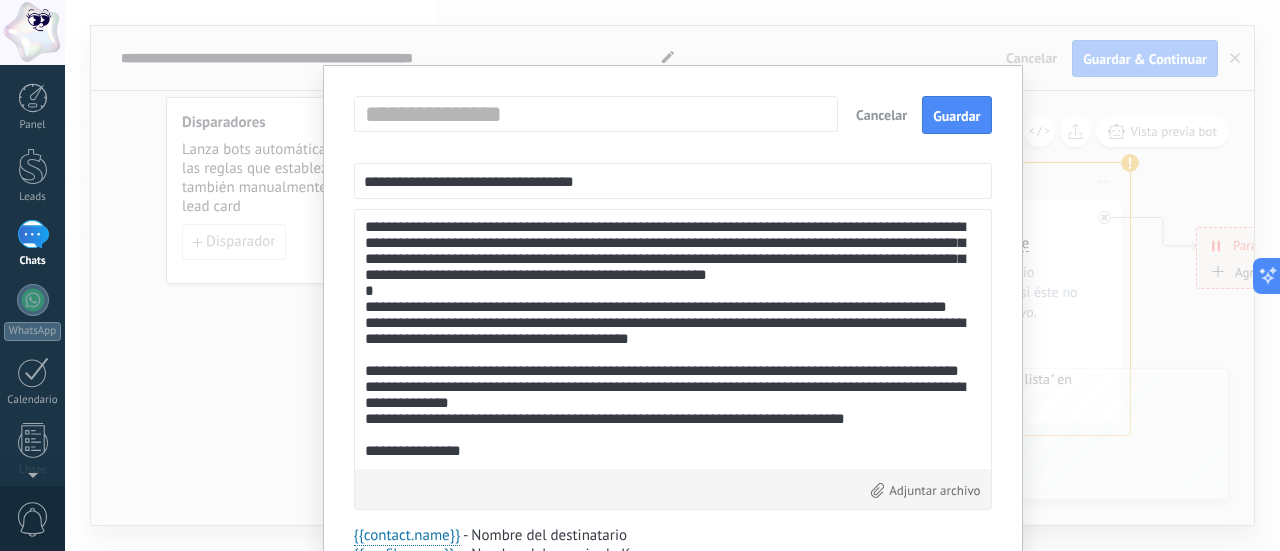 drag, startPoint x: 814, startPoint y: 375, endPoint x: 889, endPoint y: 395, distance: 77.62087 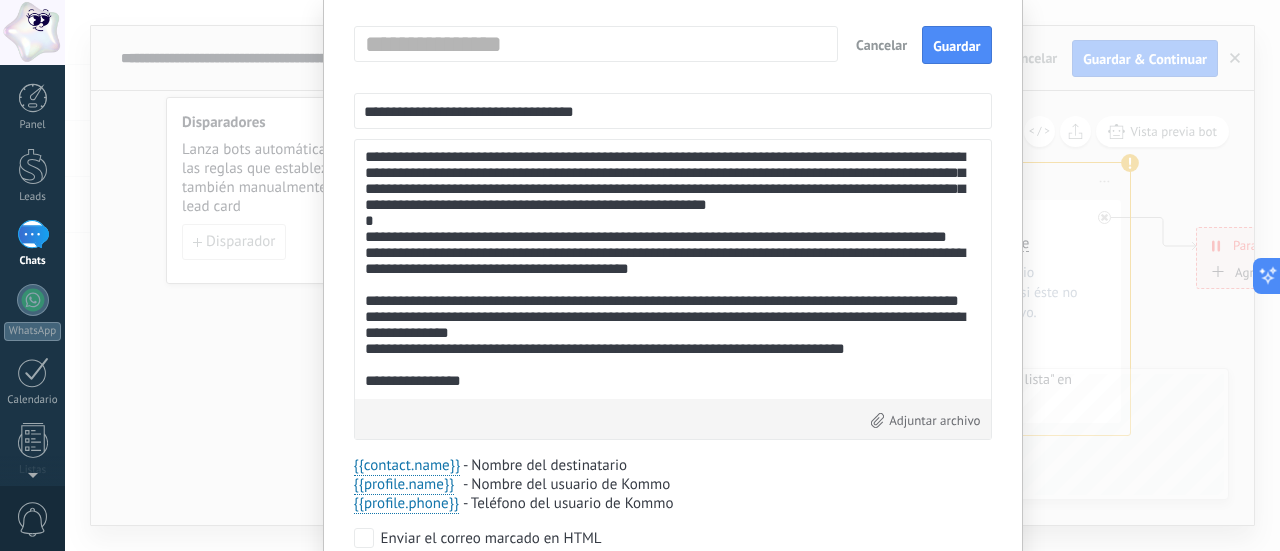 scroll, scrollTop: 100, scrollLeft: 0, axis: vertical 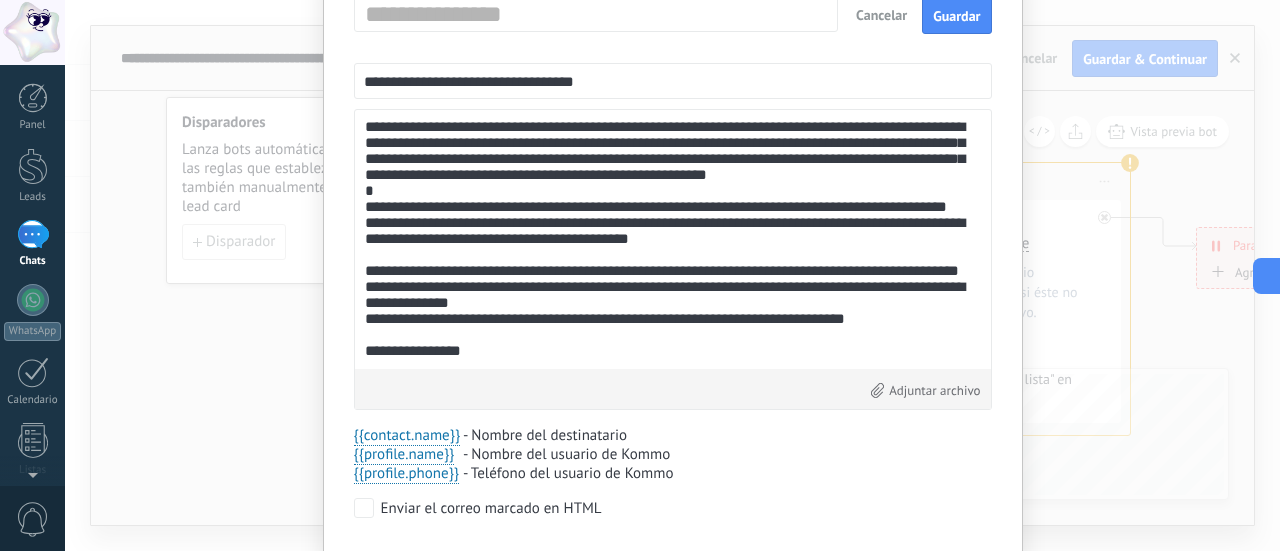 click at bounding box center [673, 239] 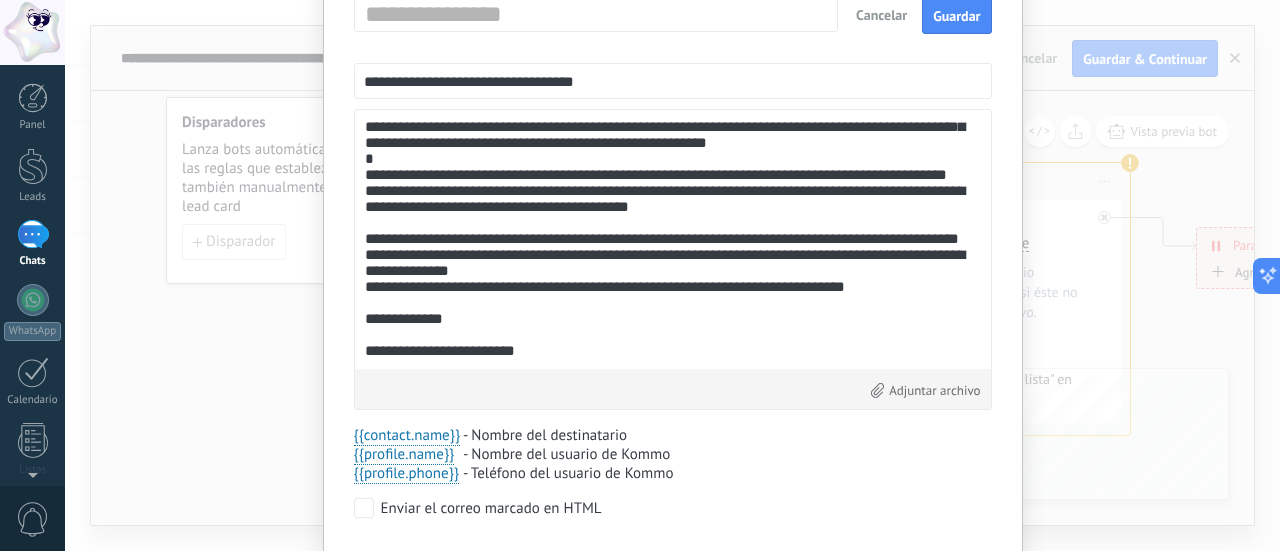 scroll, scrollTop: 362, scrollLeft: 0, axis: vertical 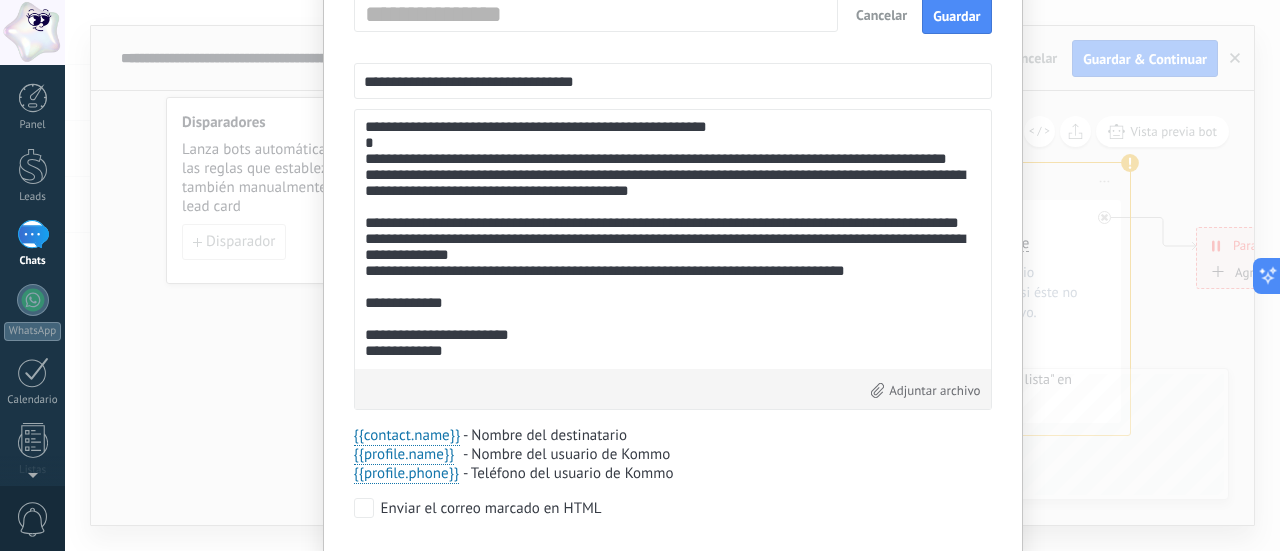 drag, startPoint x: 362, startPoint y: 331, endPoint x: 538, endPoint y: 386, distance: 184.3936 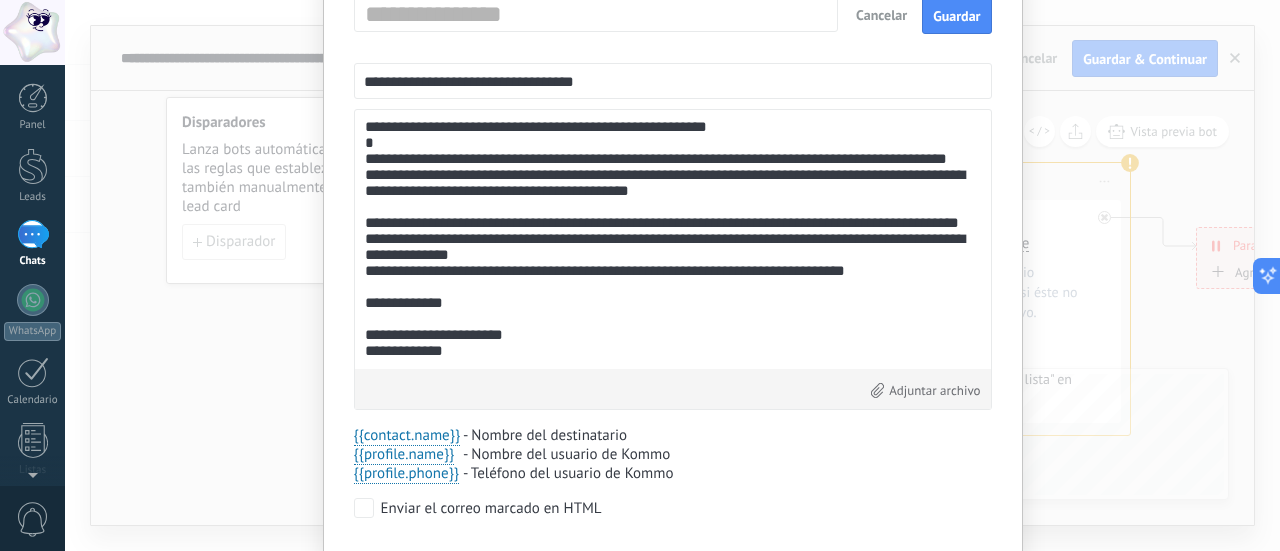 scroll, scrollTop: 166, scrollLeft: 0, axis: vertical 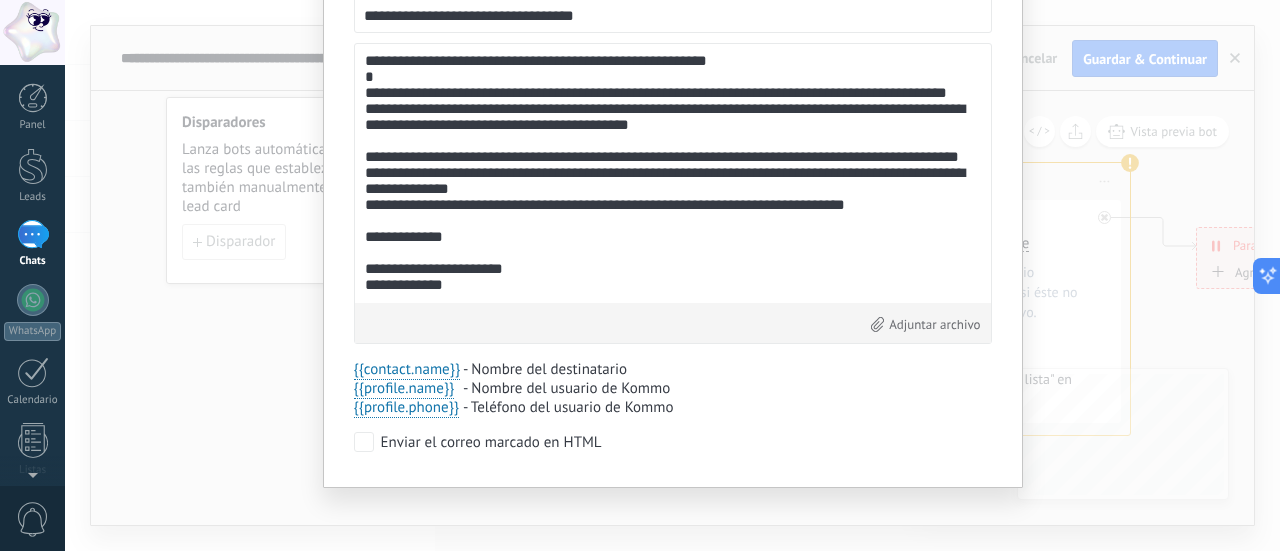 click at bounding box center (673, 173) 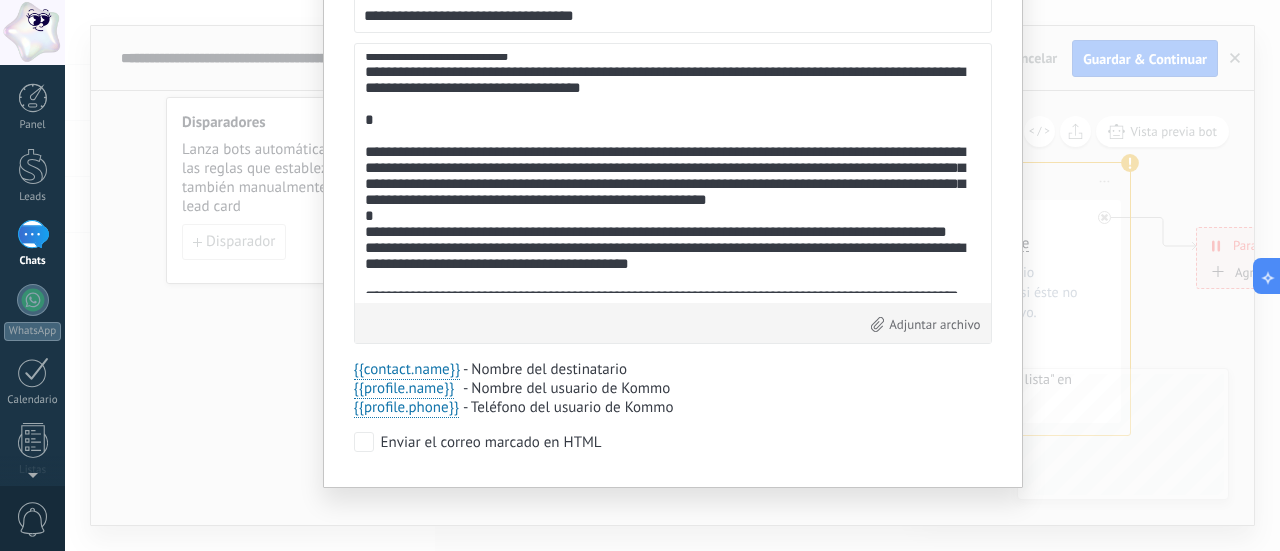 scroll, scrollTop: 0, scrollLeft: 0, axis: both 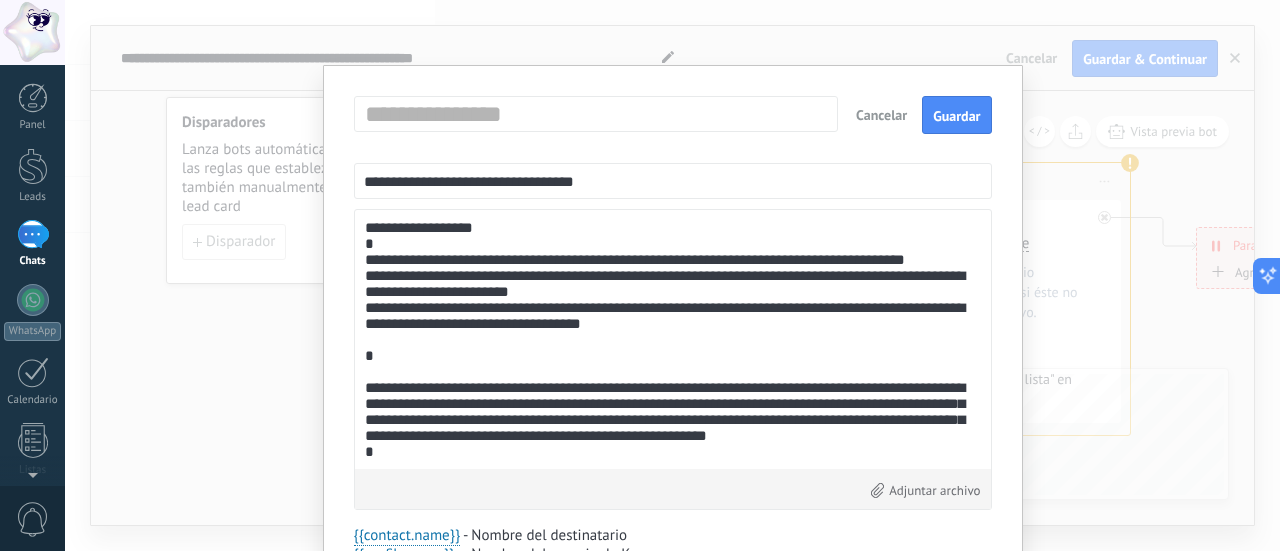 click at bounding box center (673, 339) 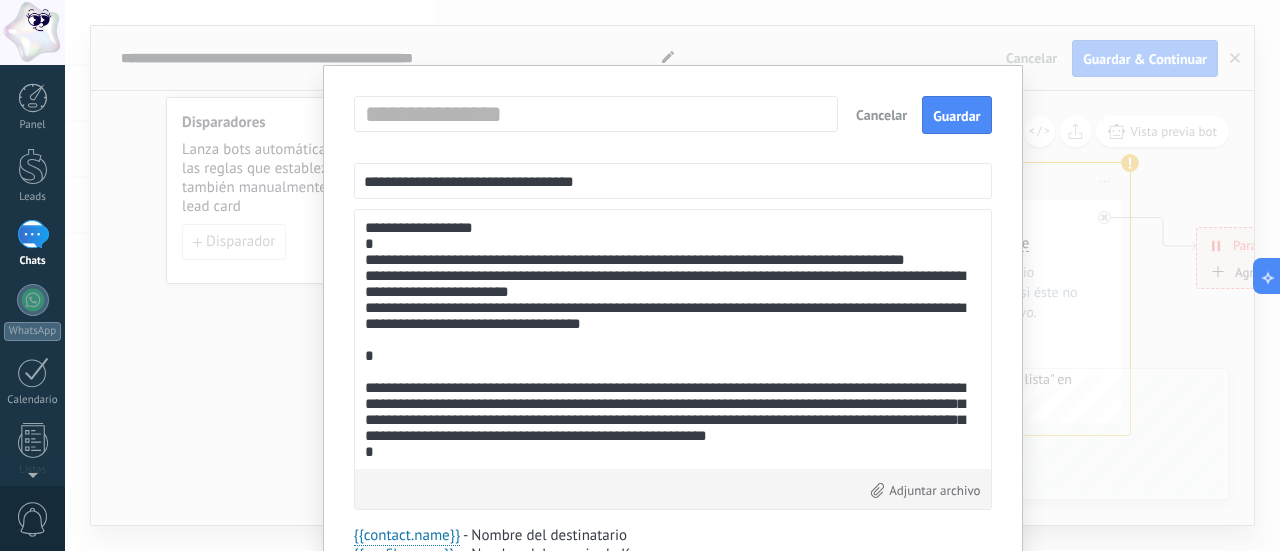 paste on "**********" 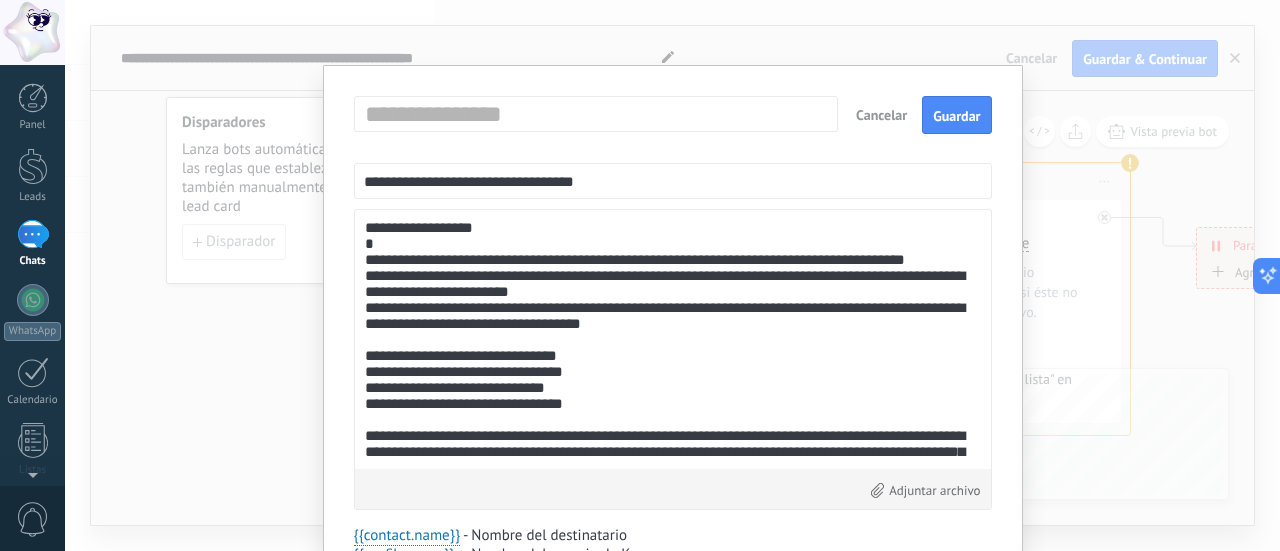 click at bounding box center (673, 339) 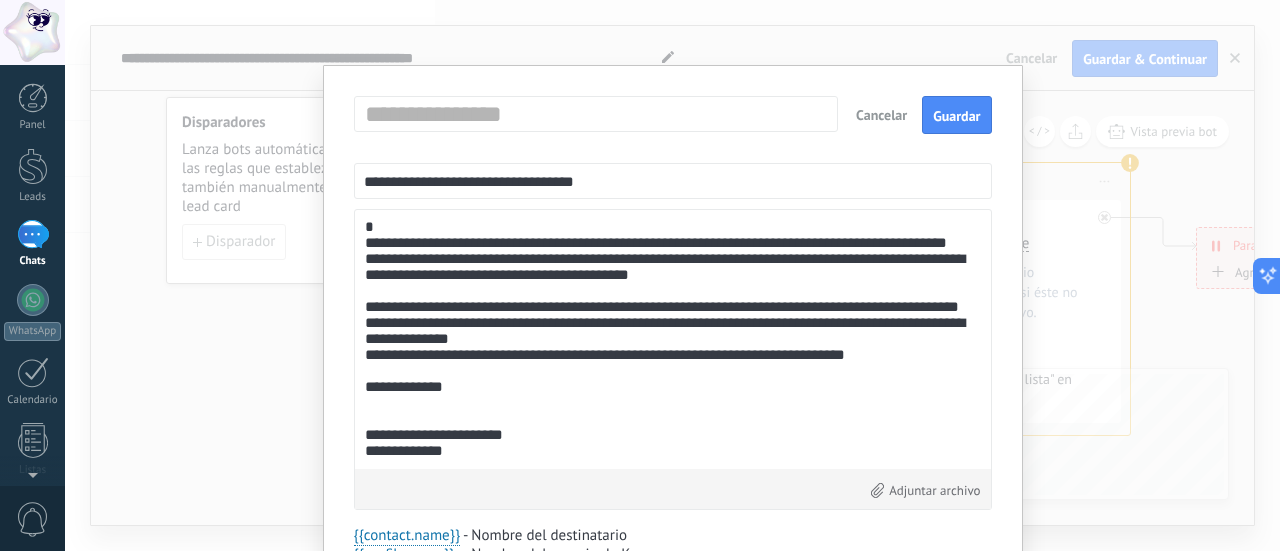 scroll, scrollTop: 440, scrollLeft: 0, axis: vertical 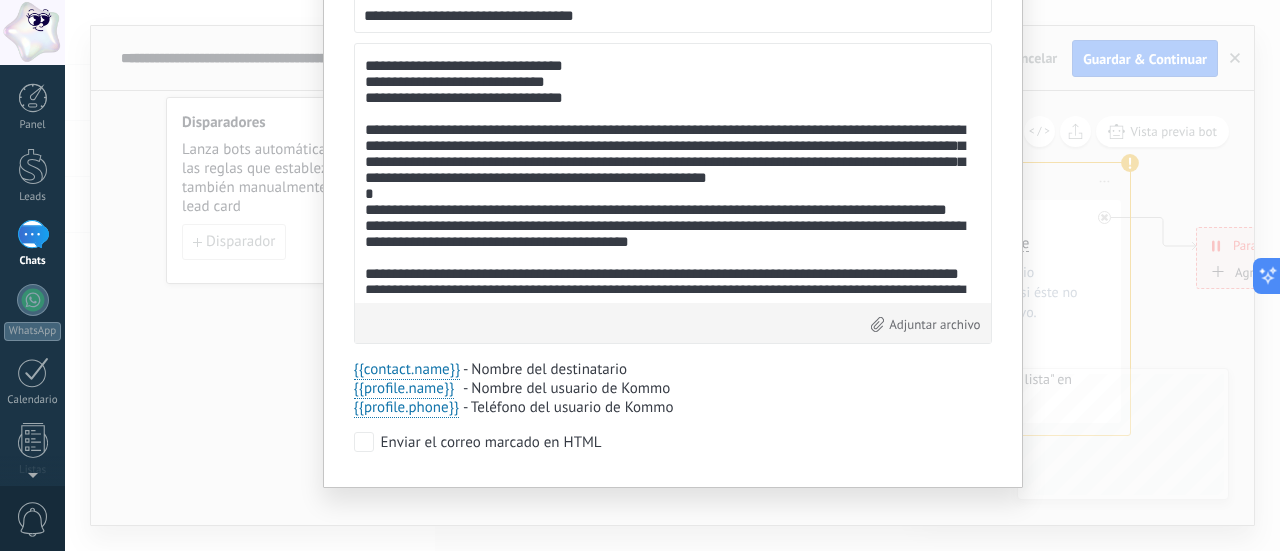 type on "**********" 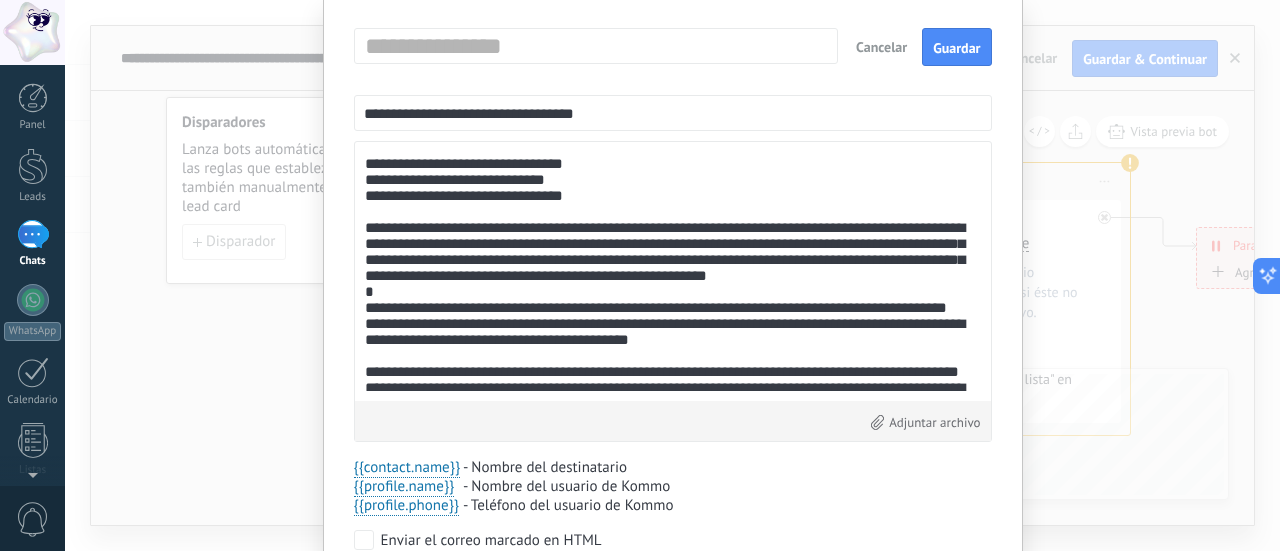 scroll, scrollTop: 0, scrollLeft: 0, axis: both 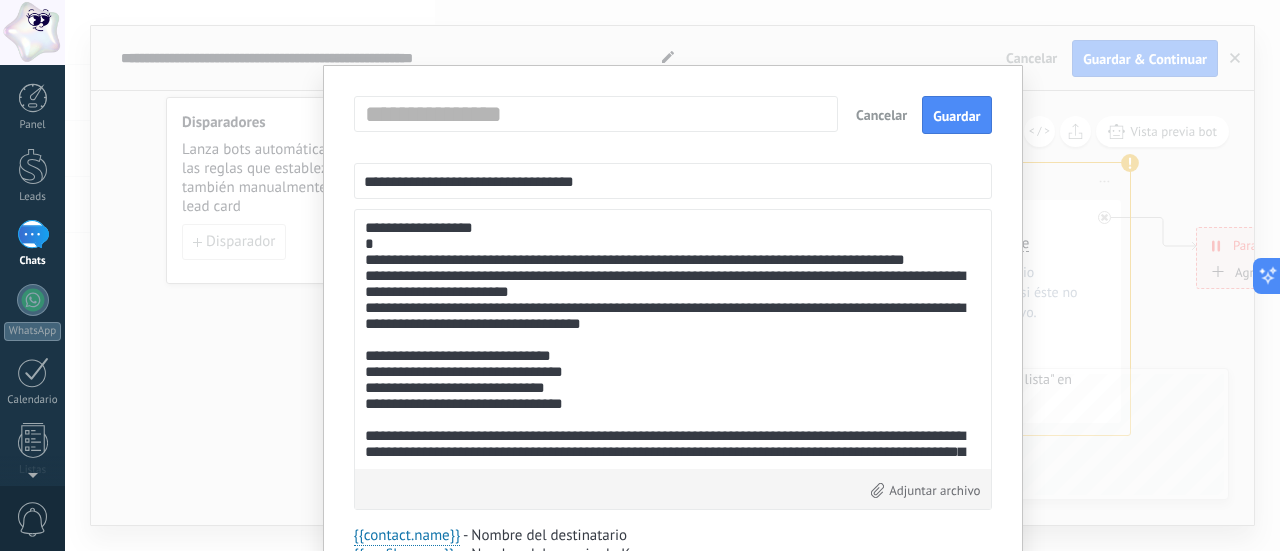 drag, startPoint x: 799, startPoint y: 112, endPoint x: 774, endPoint y: 113, distance: 25.019993 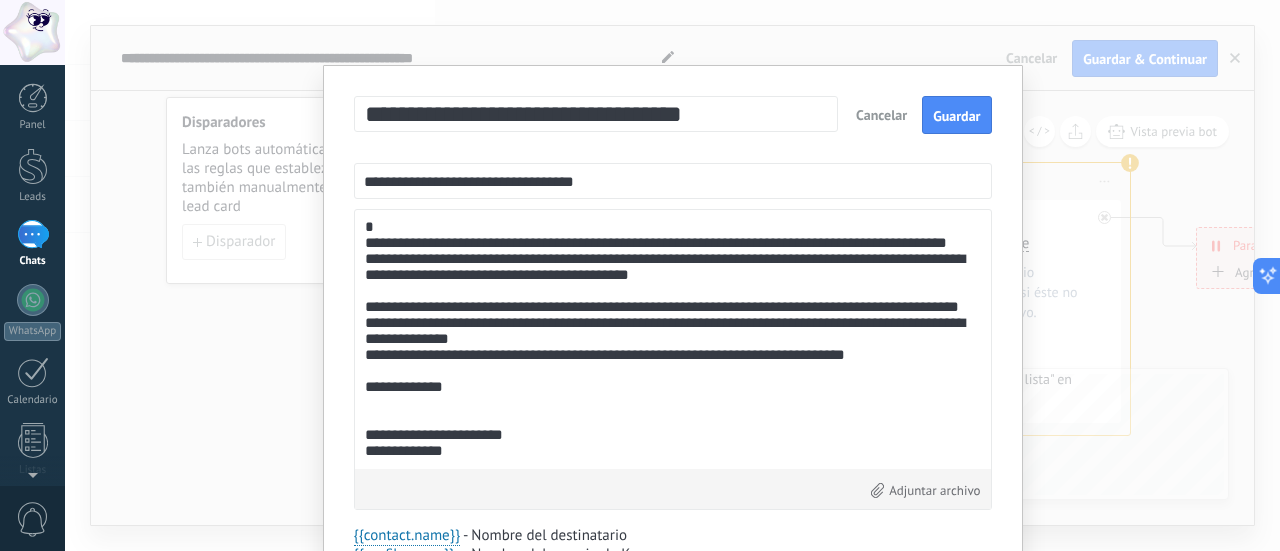 scroll, scrollTop: 440, scrollLeft: 0, axis: vertical 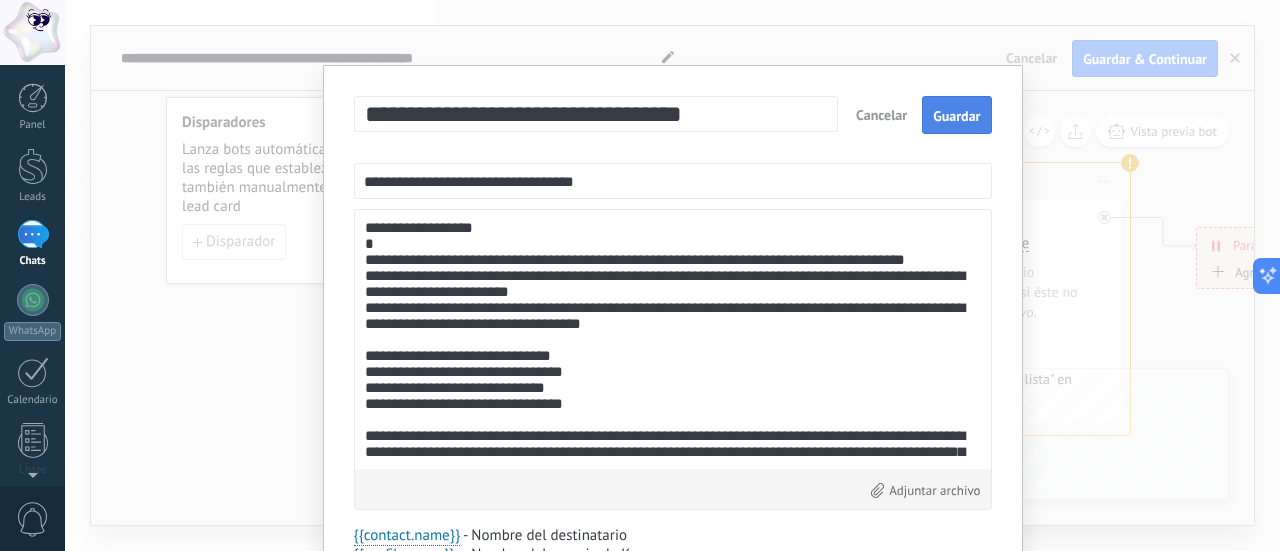 type on "**********" 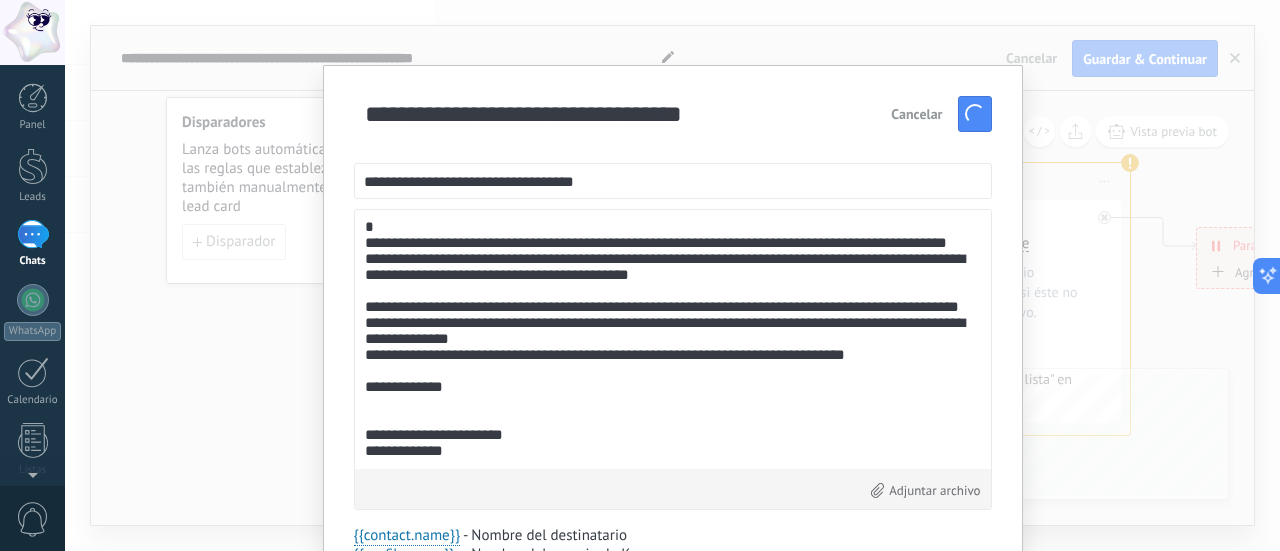 scroll, scrollTop: 440, scrollLeft: 0, axis: vertical 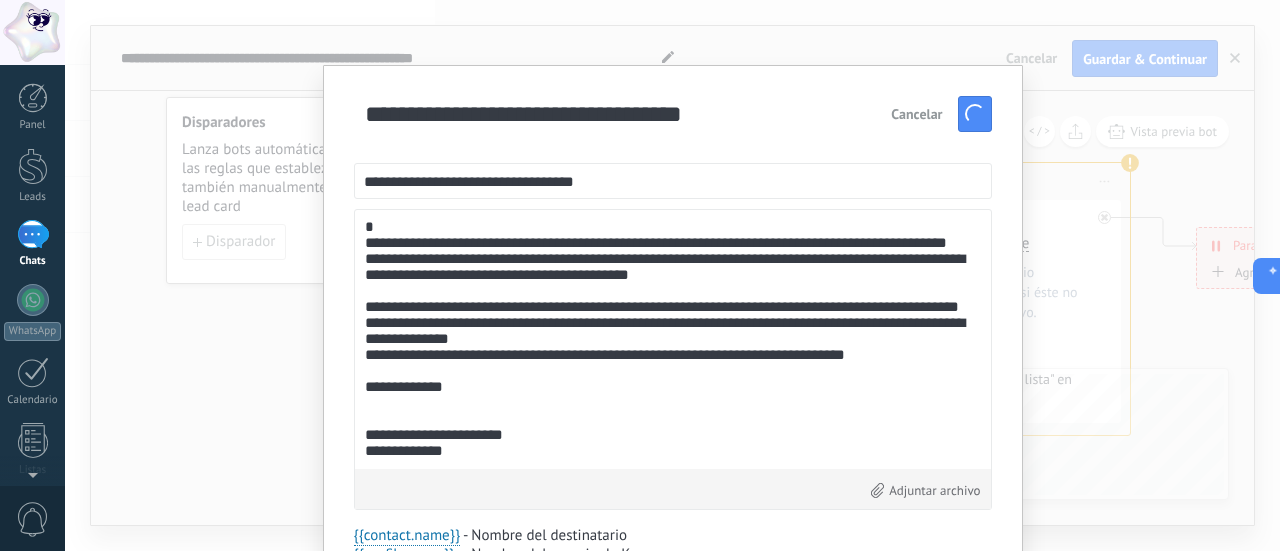 click on "Cancelar" at bounding box center [916, 114] 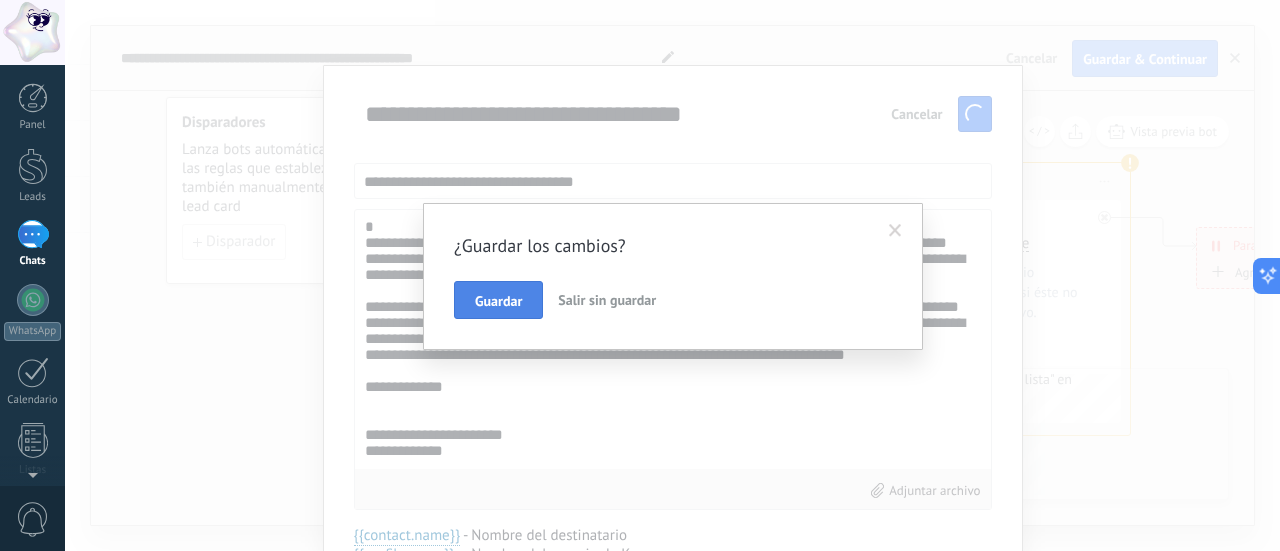 click on "Guardar" at bounding box center [498, 300] 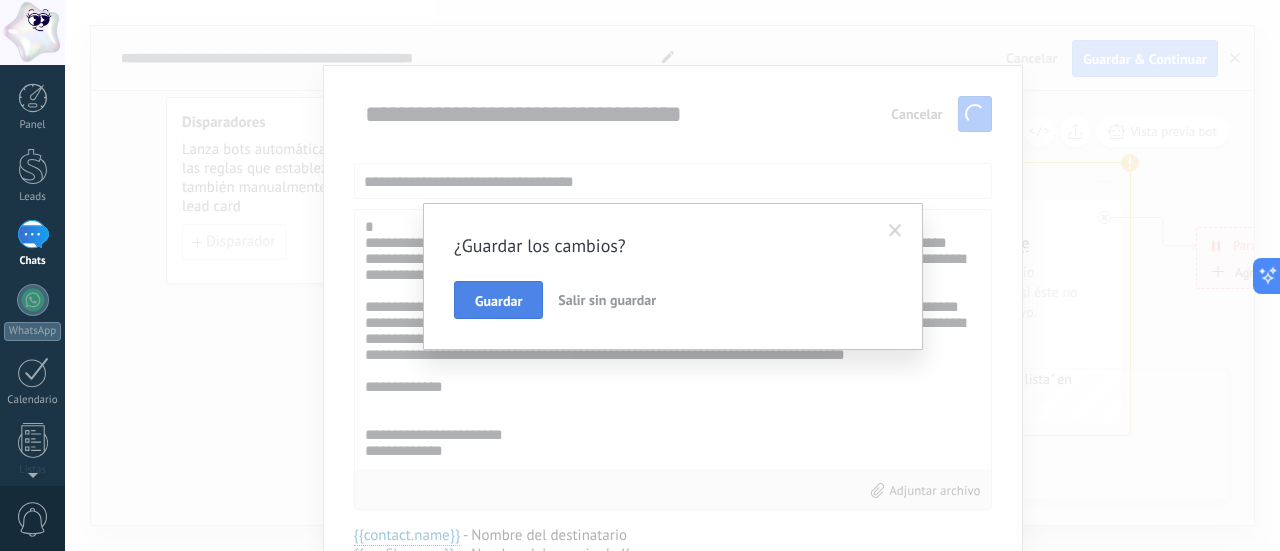 click on "Guardar" at bounding box center (498, 300) 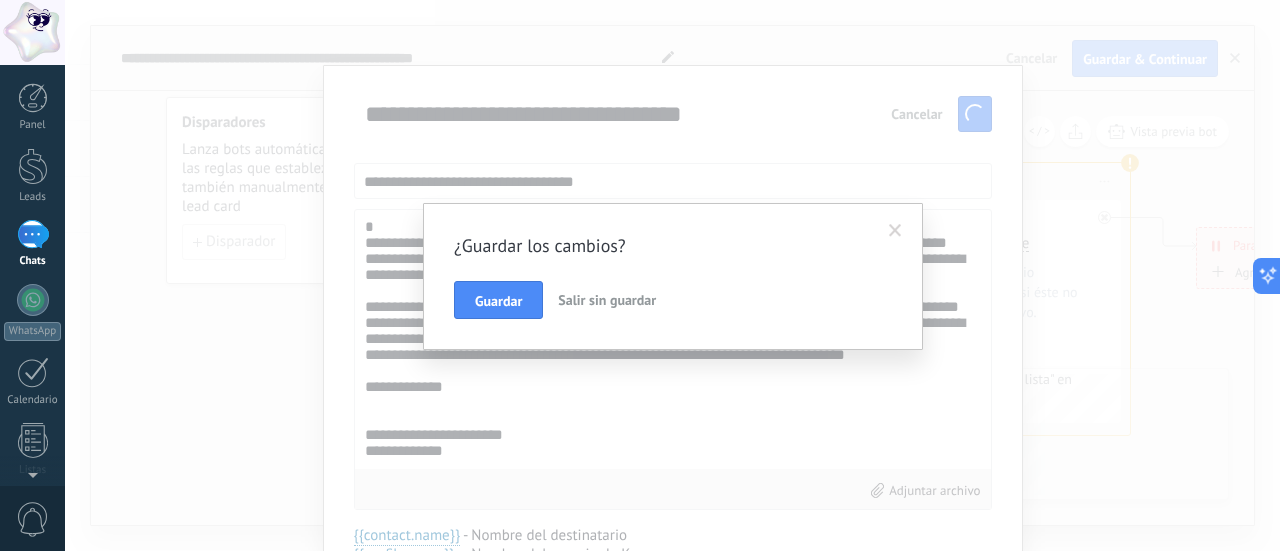 click at bounding box center (895, 231) 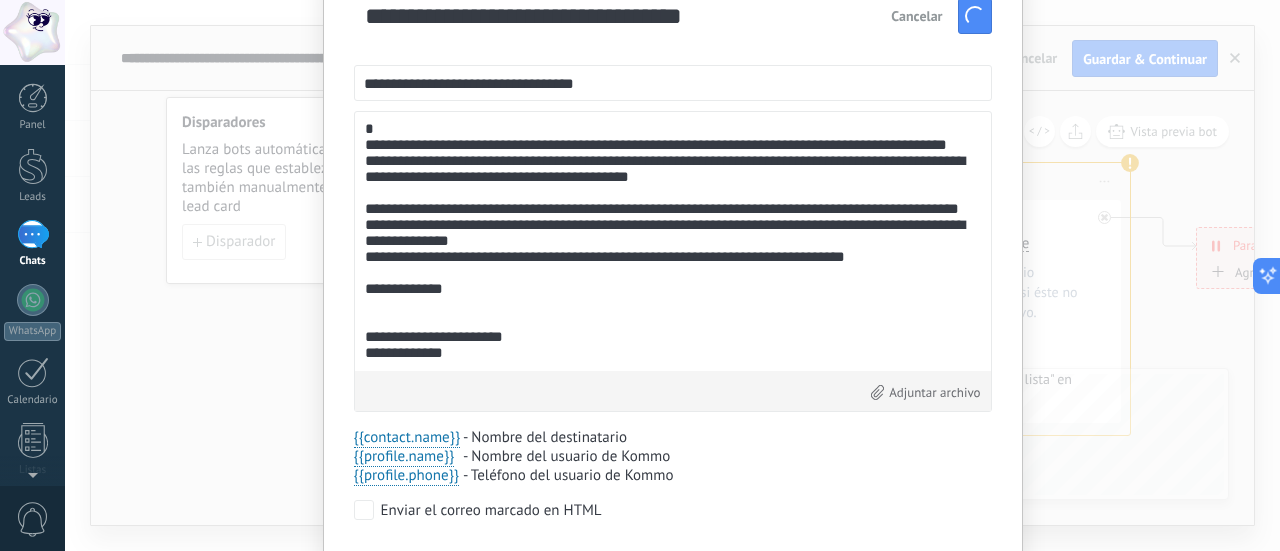 scroll, scrollTop: 166, scrollLeft: 0, axis: vertical 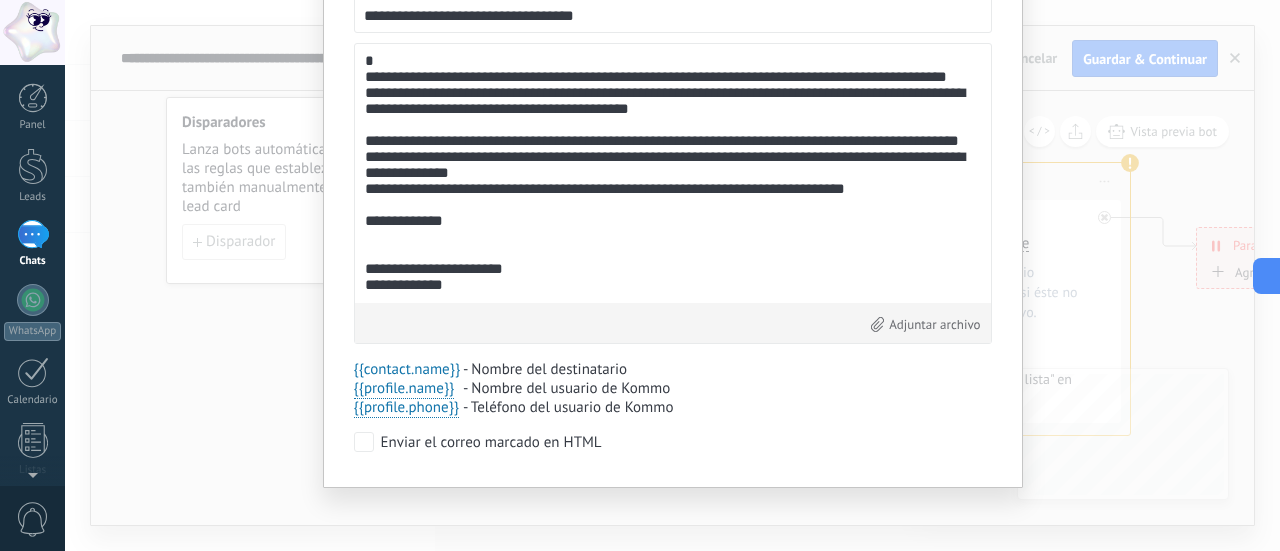 click on "{{contact.name}}" at bounding box center [407, 369] 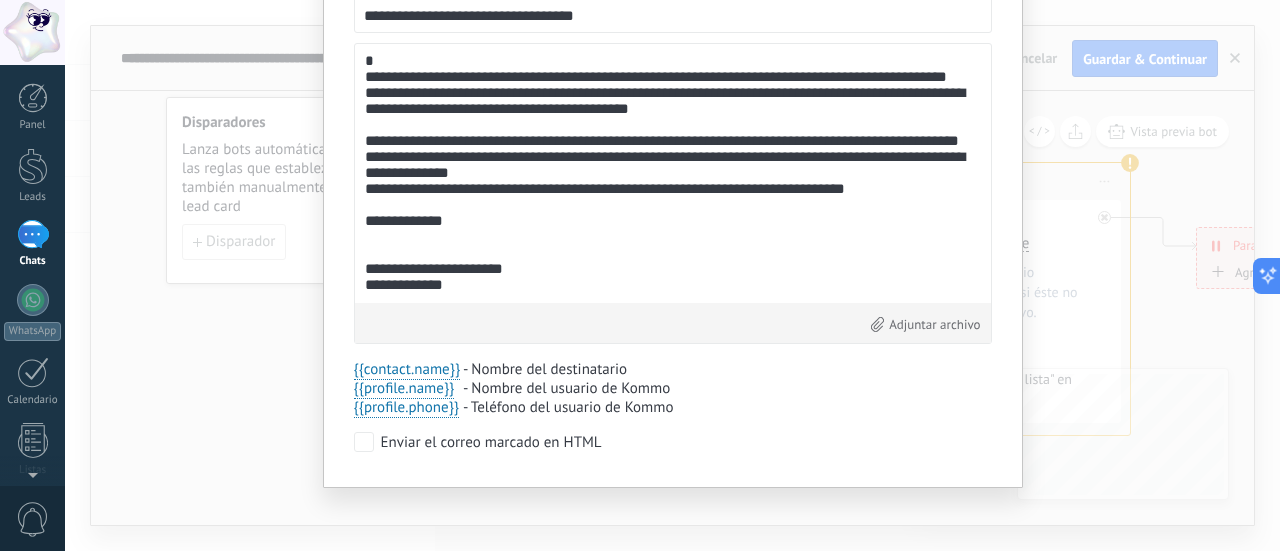 click on "Enviar el correo  marcado en HTML" at bounding box center (491, 443) 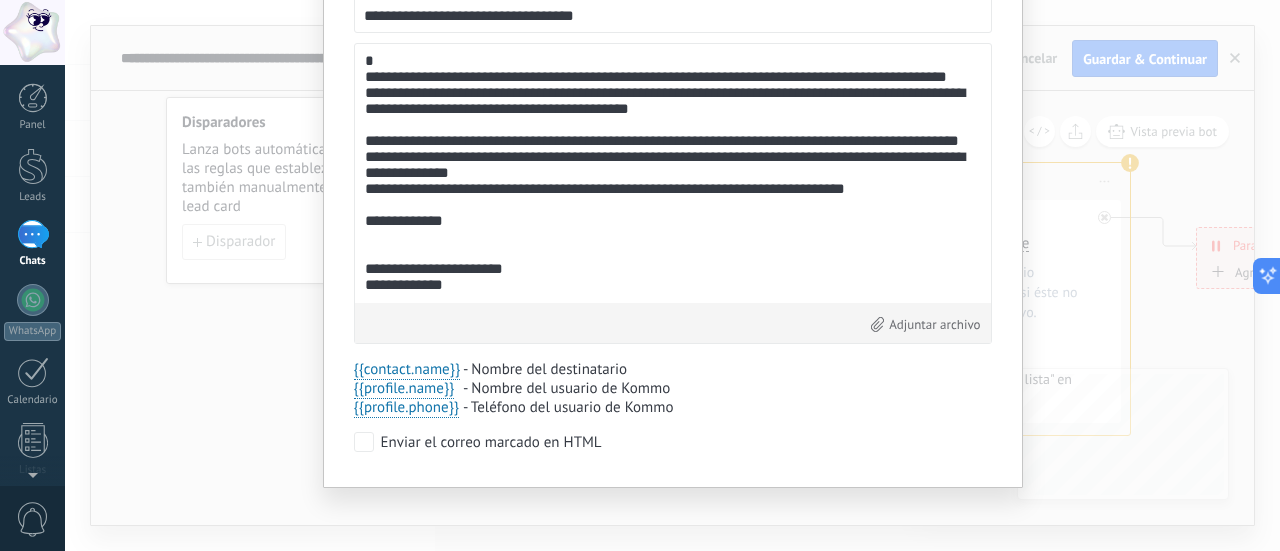 click on "Enviar el correo  marcado en HTML" at bounding box center (491, 443) 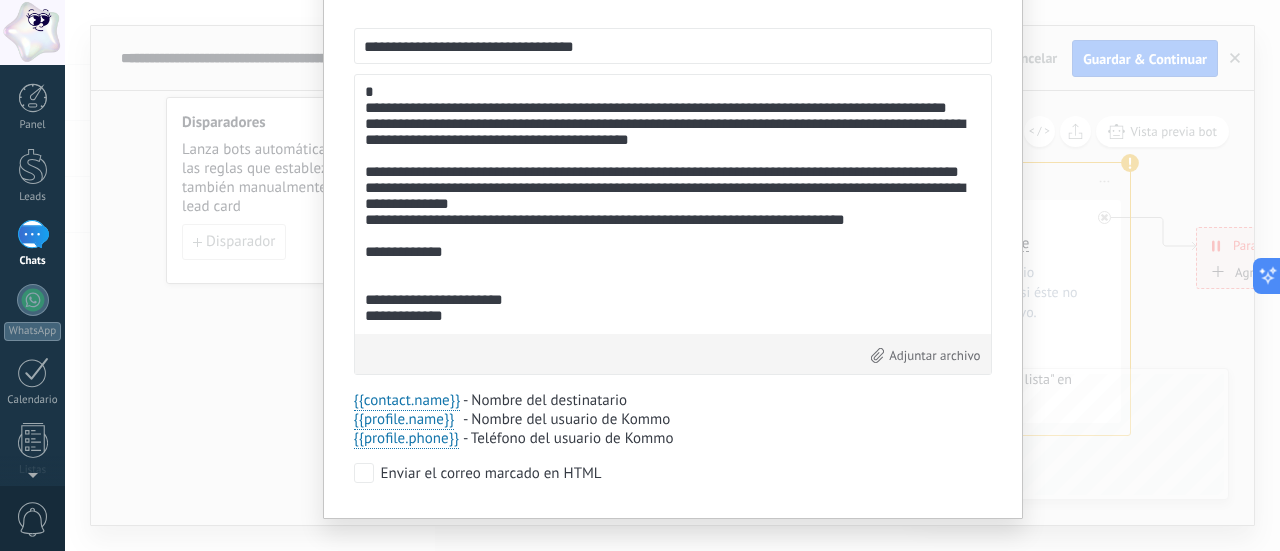 scroll, scrollTop: 166, scrollLeft: 0, axis: vertical 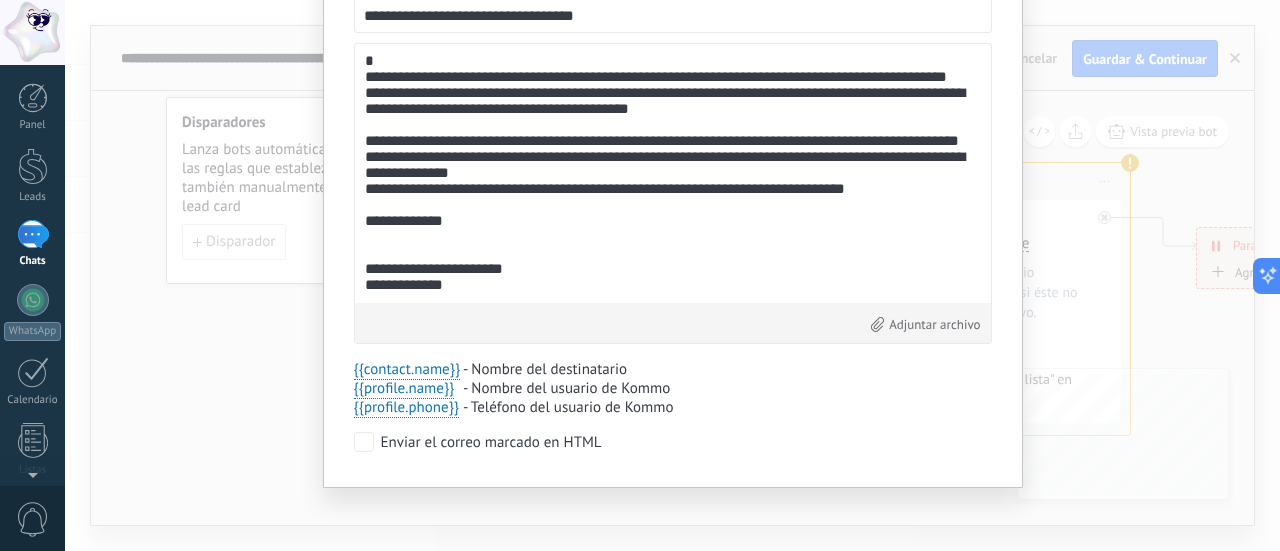 click on "Adjuntar archivo" at bounding box center (925, 324) 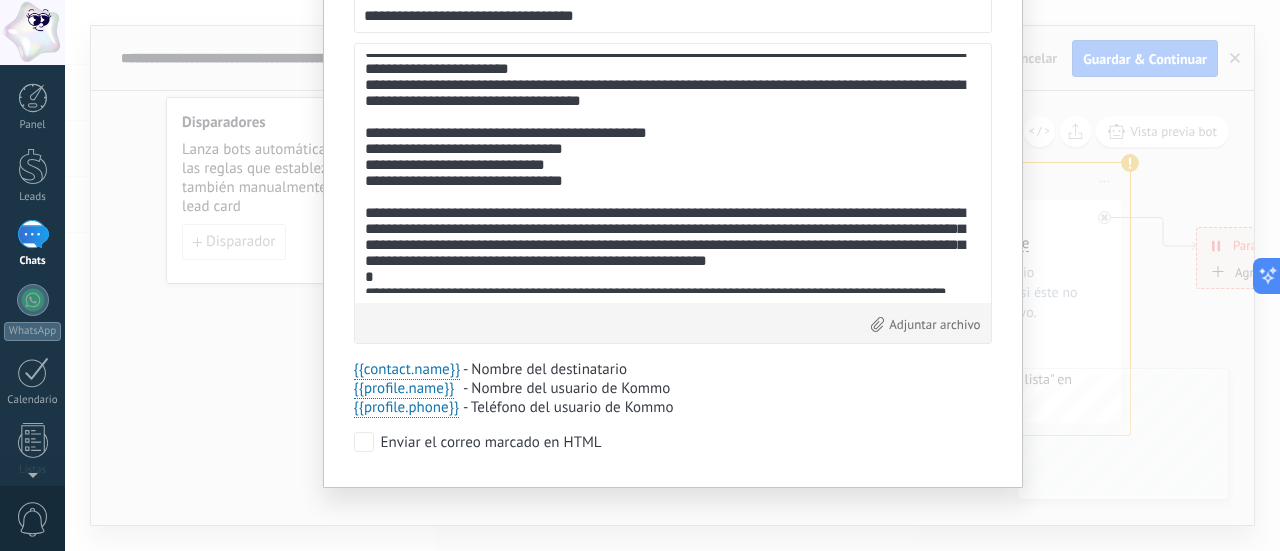 scroll, scrollTop: 0, scrollLeft: 0, axis: both 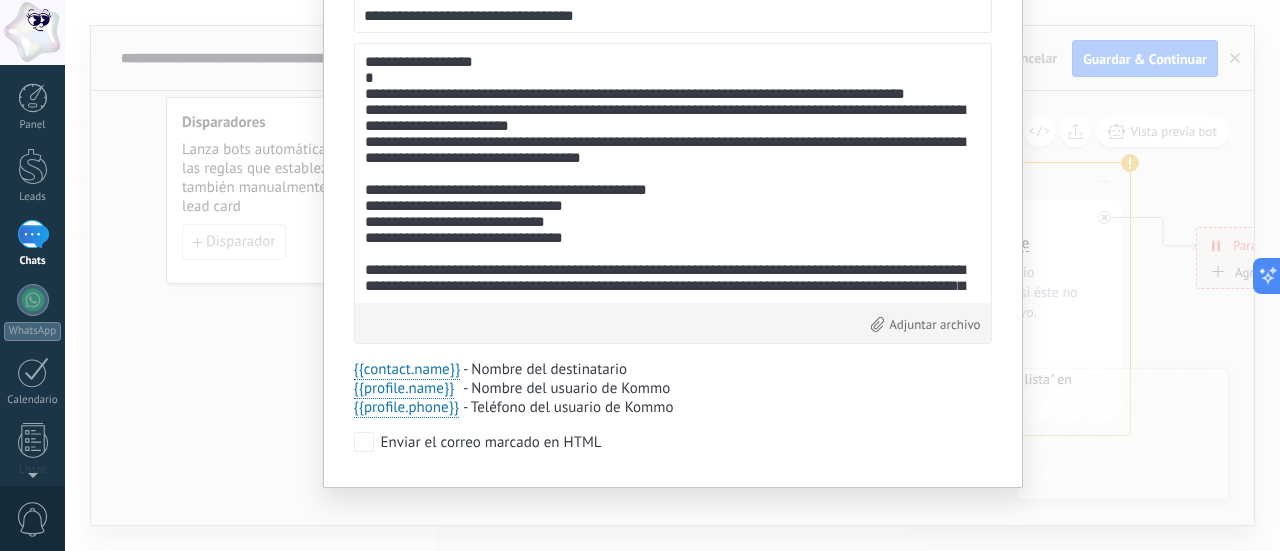 click on "Adjuntar archivo" at bounding box center [925, 324] 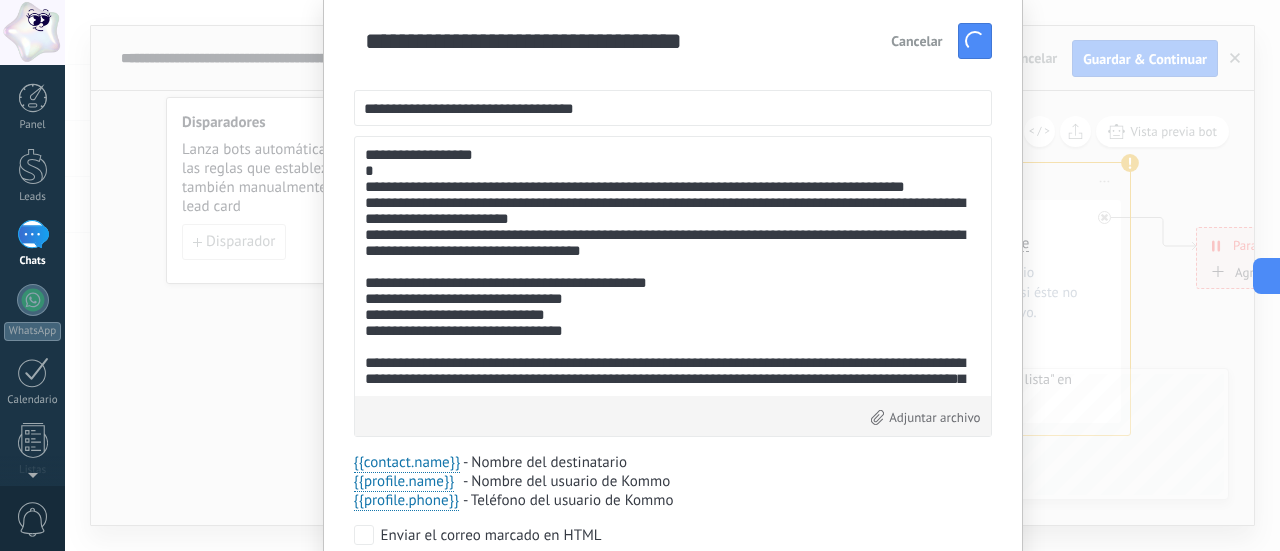 scroll, scrollTop: 0, scrollLeft: 0, axis: both 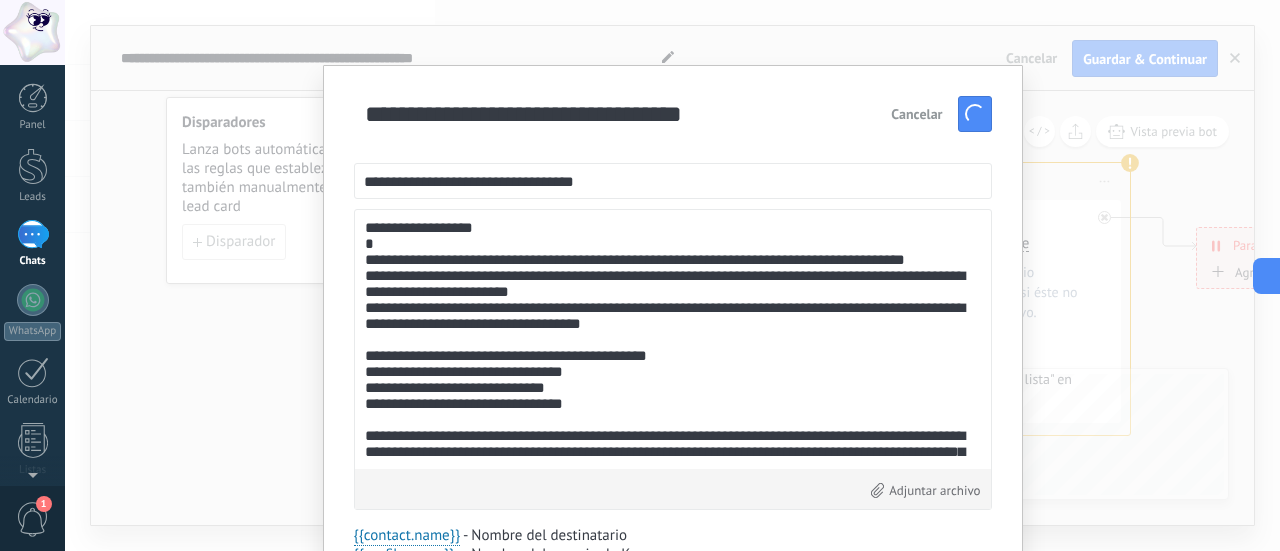 click on "Cancelar" at bounding box center (916, 114) 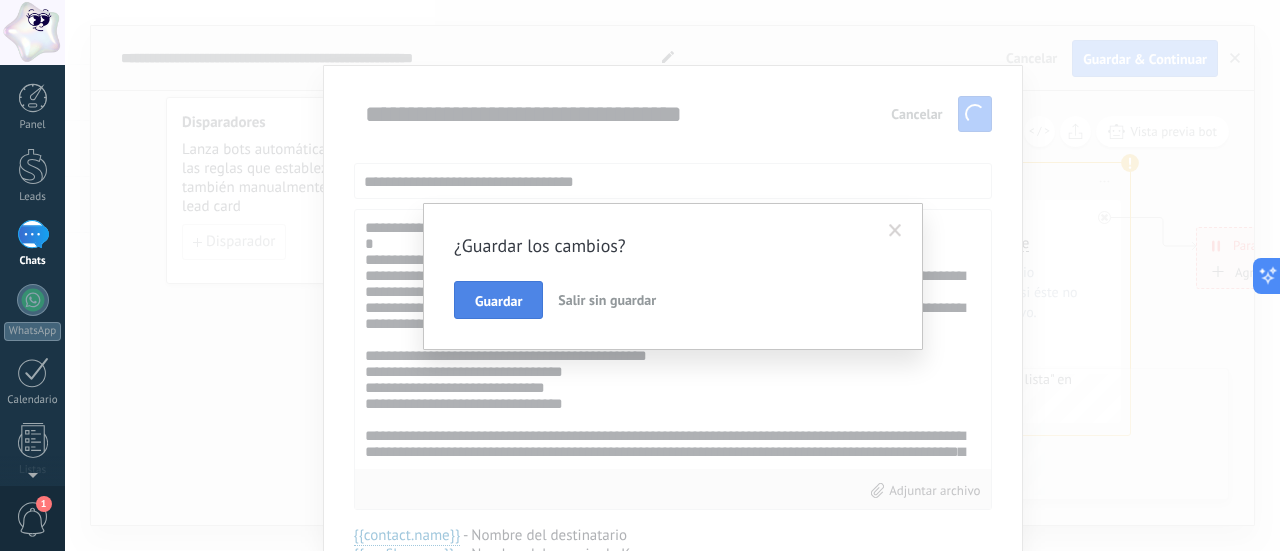 click on "Guardar" at bounding box center [498, 301] 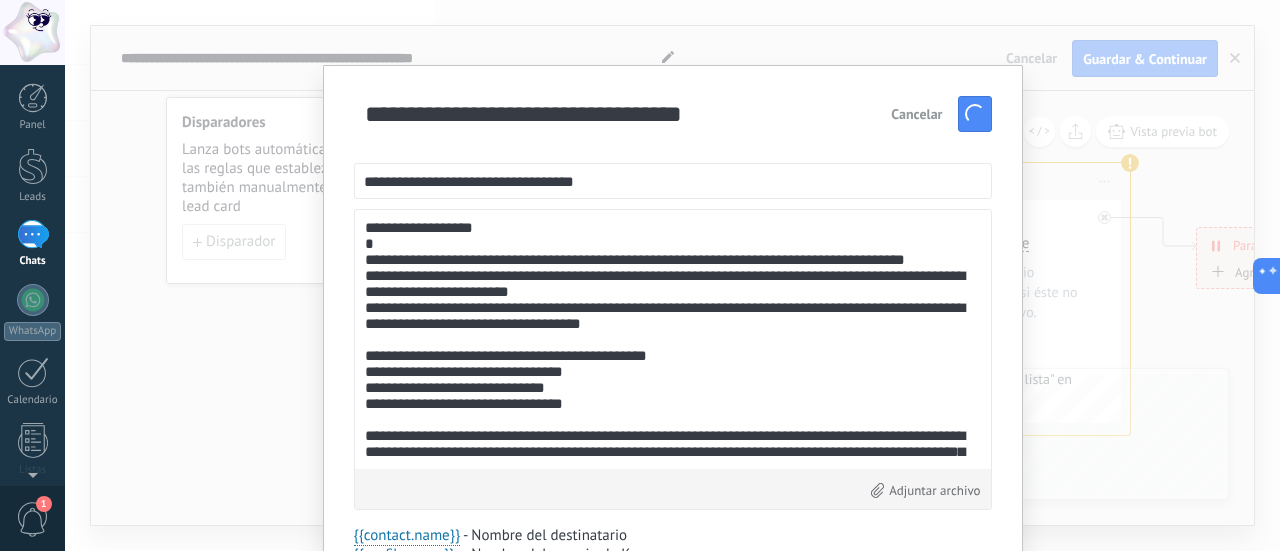 click on "Cancelar" at bounding box center [916, 114] 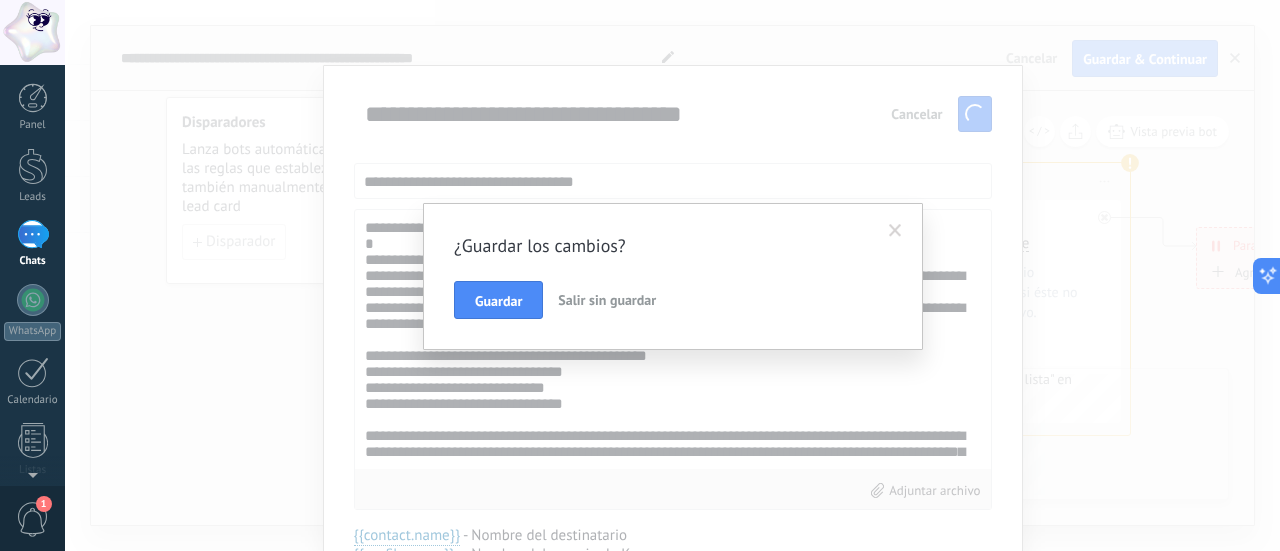 click on "Salir sin guardar" at bounding box center (607, 300) 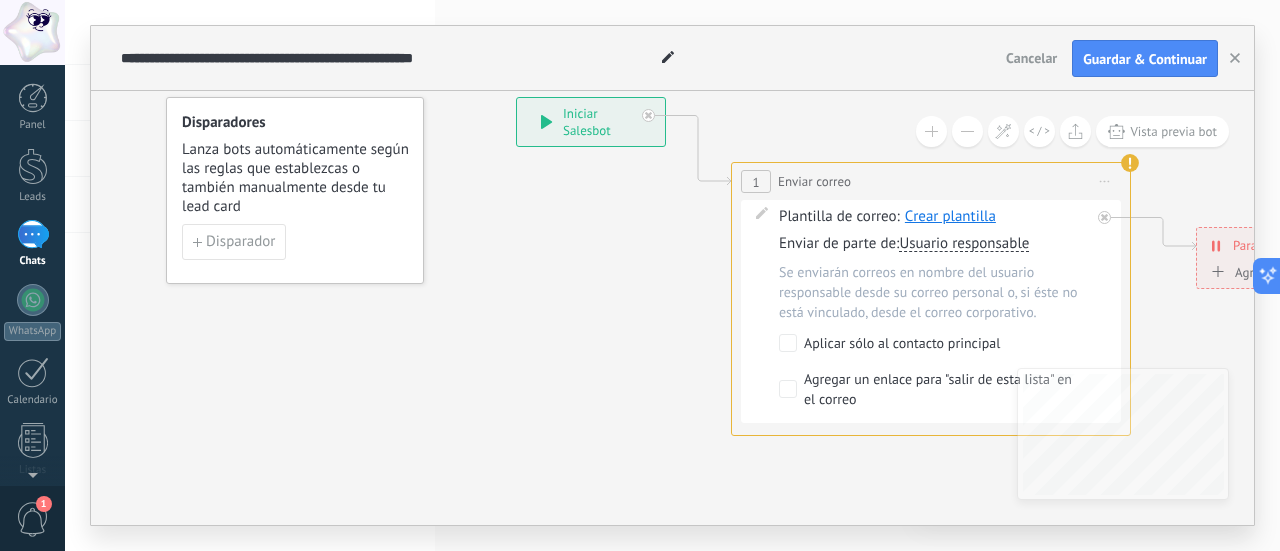click on "Crear plantilla" at bounding box center (950, 216) 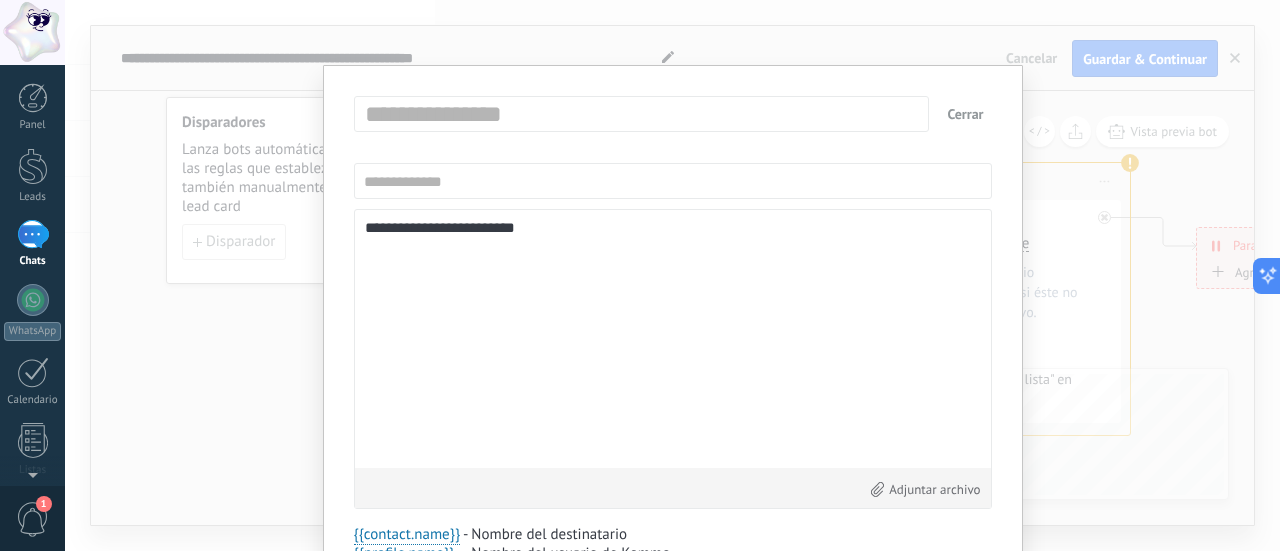 click on "**********" at bounding box center (673, 339) 